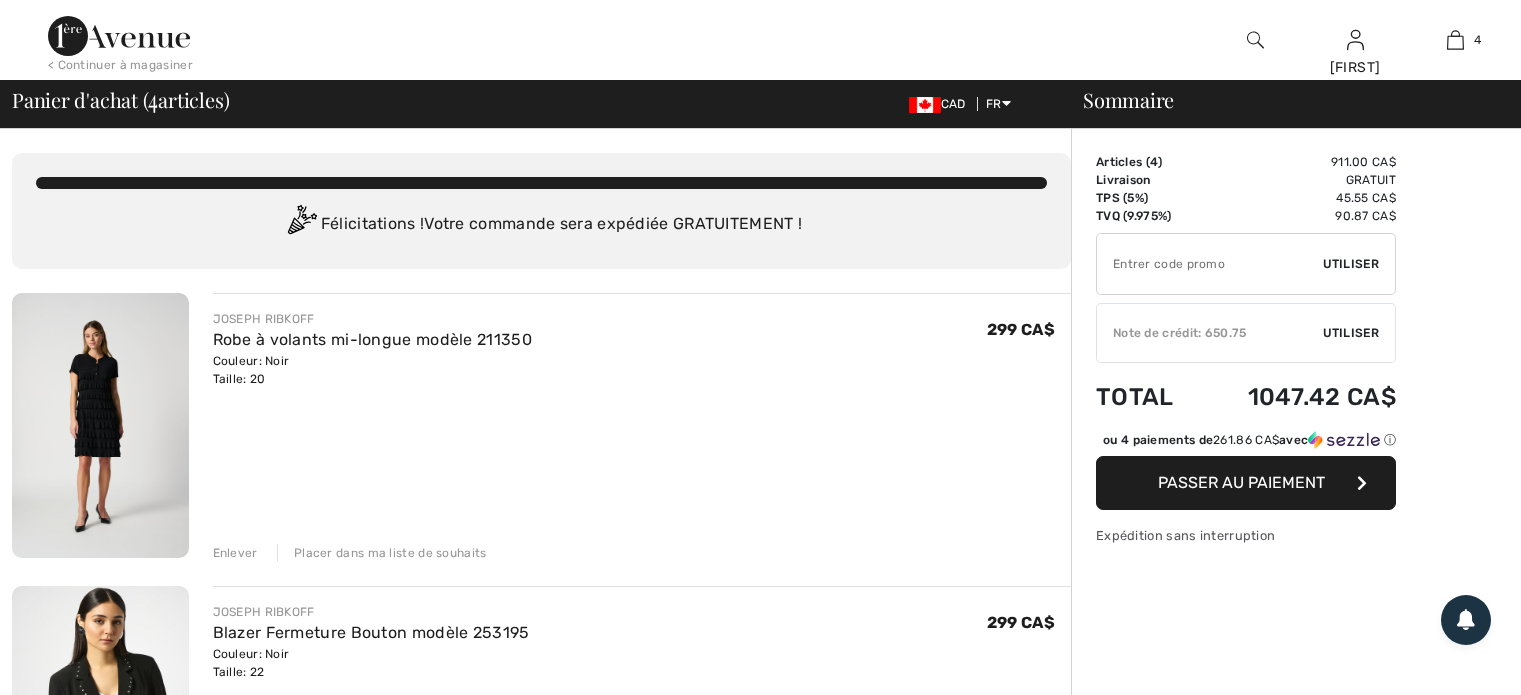 scroll, scrollTop: 0, scrollLeft: 0, axis: both 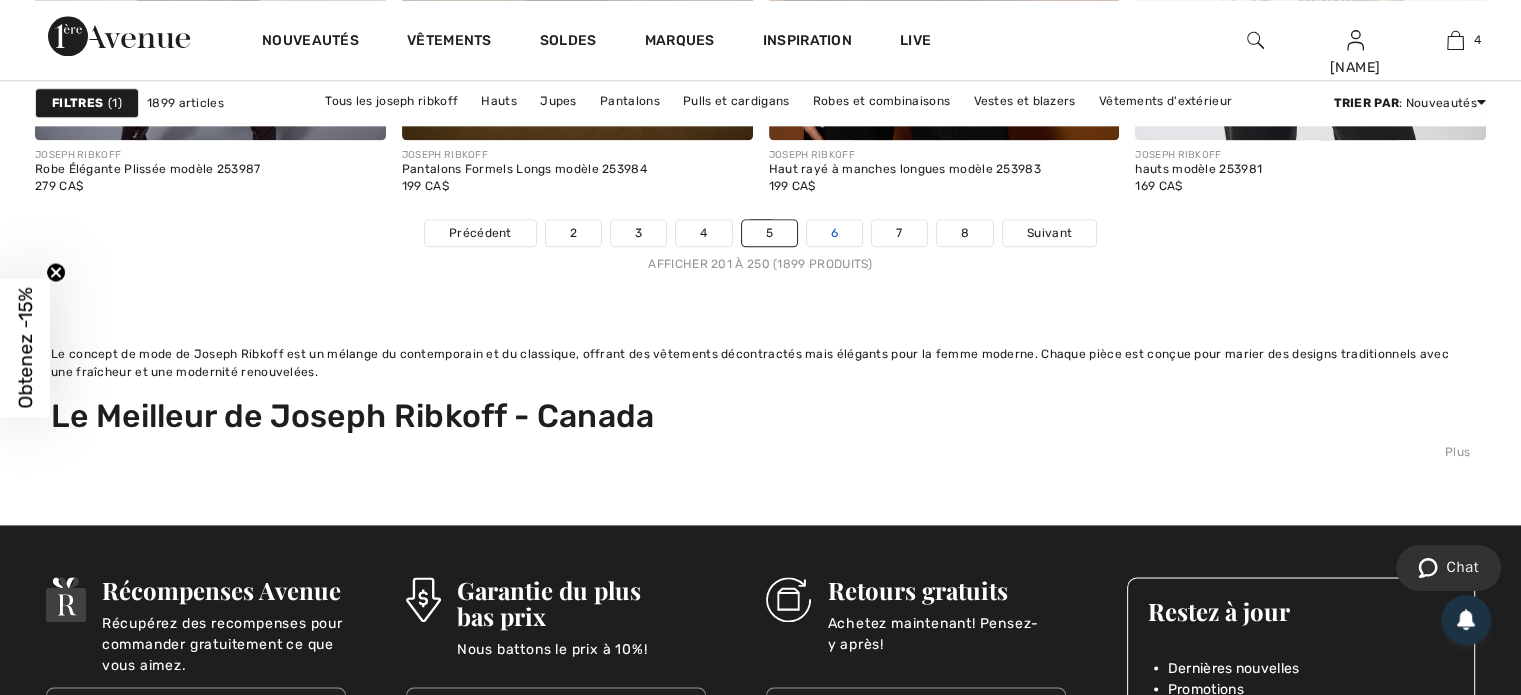 click on "6" at bounding box center (834, 233) 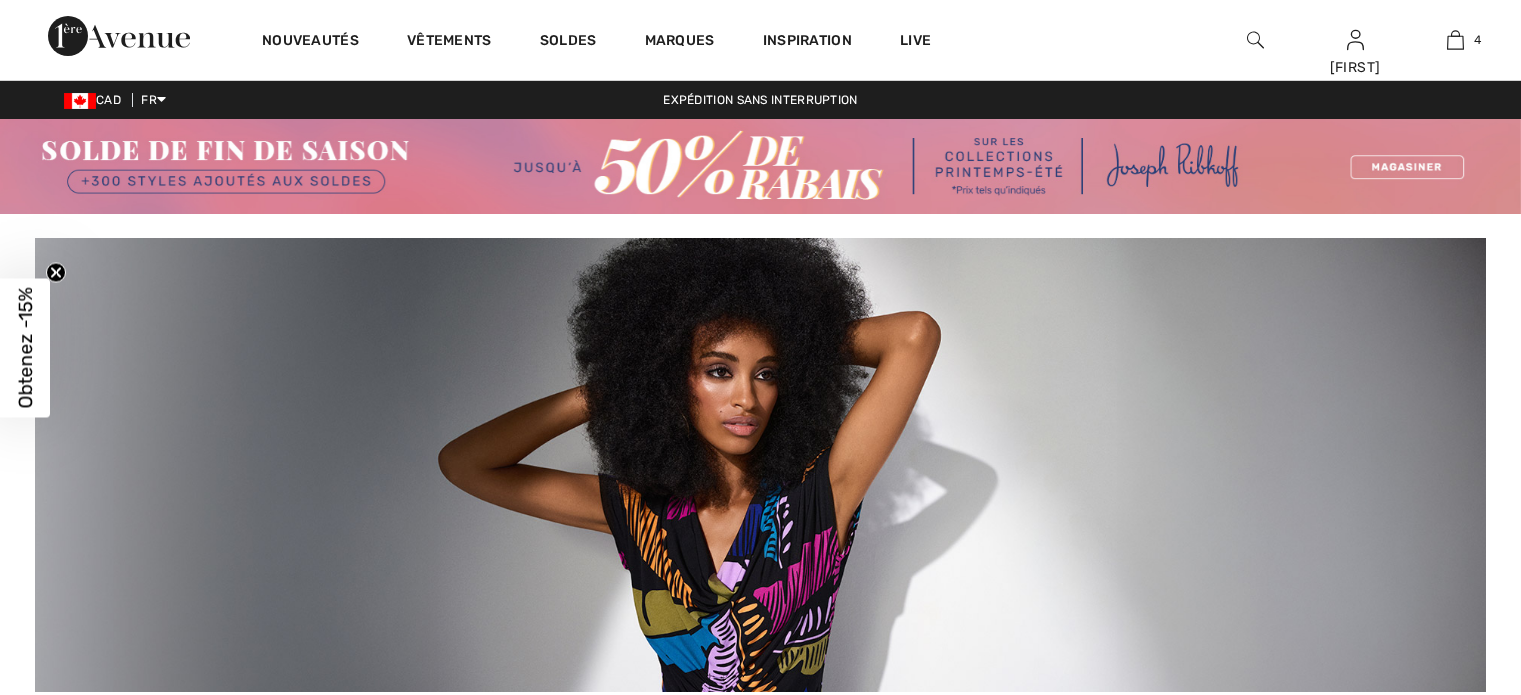 scroll, scrollTop: 0, scrollLeft: 0, axis: both 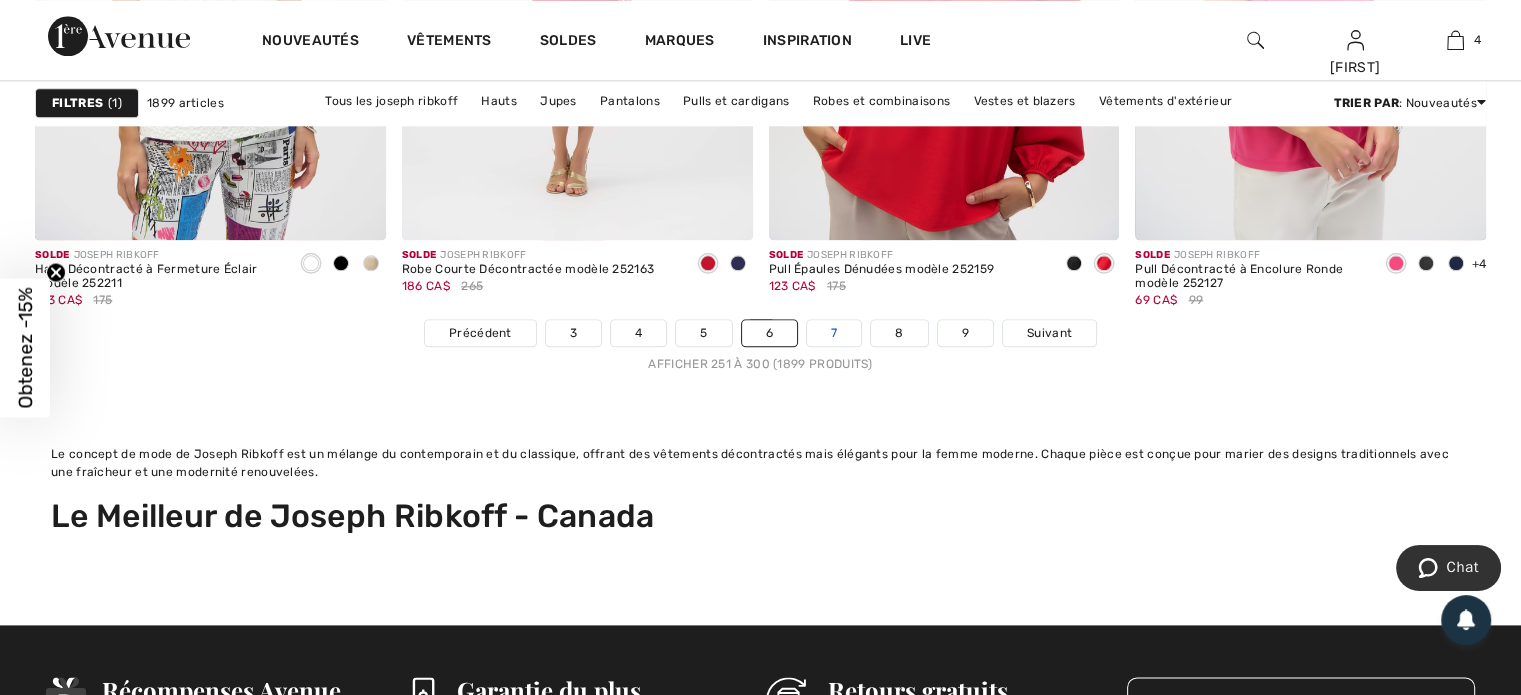 click on "7" at bounding box center (834, 333) 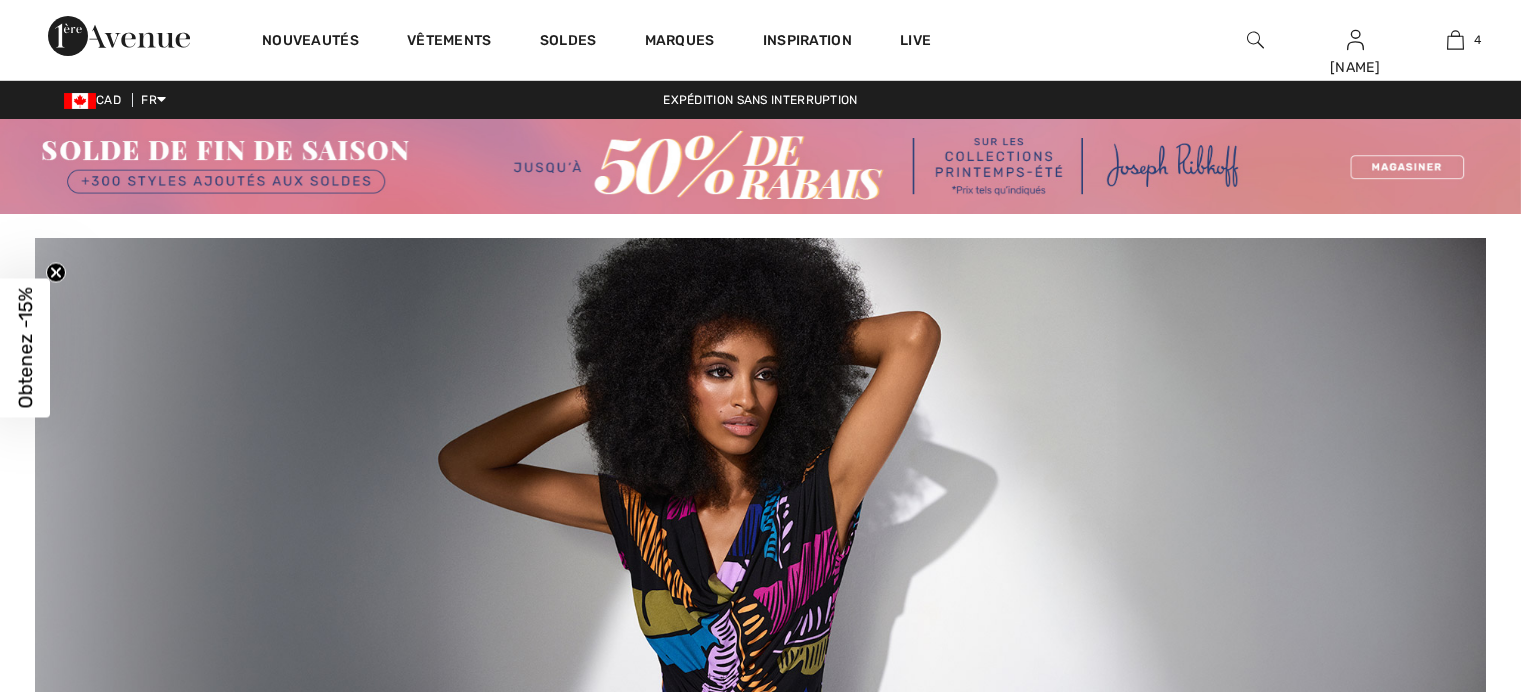 scroll, scrollTop: 400, scrollLeft: 0, axis: vertical 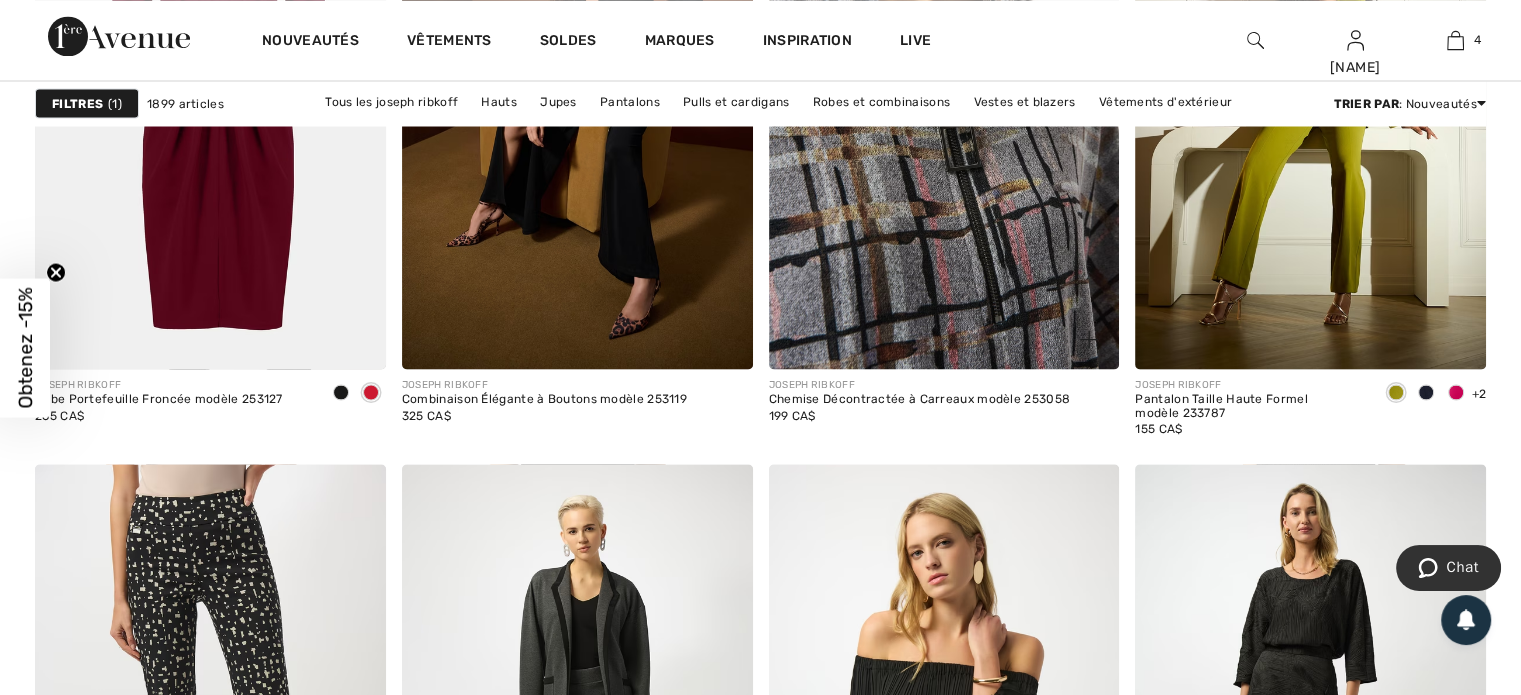 click at bounding box center (944, 106) 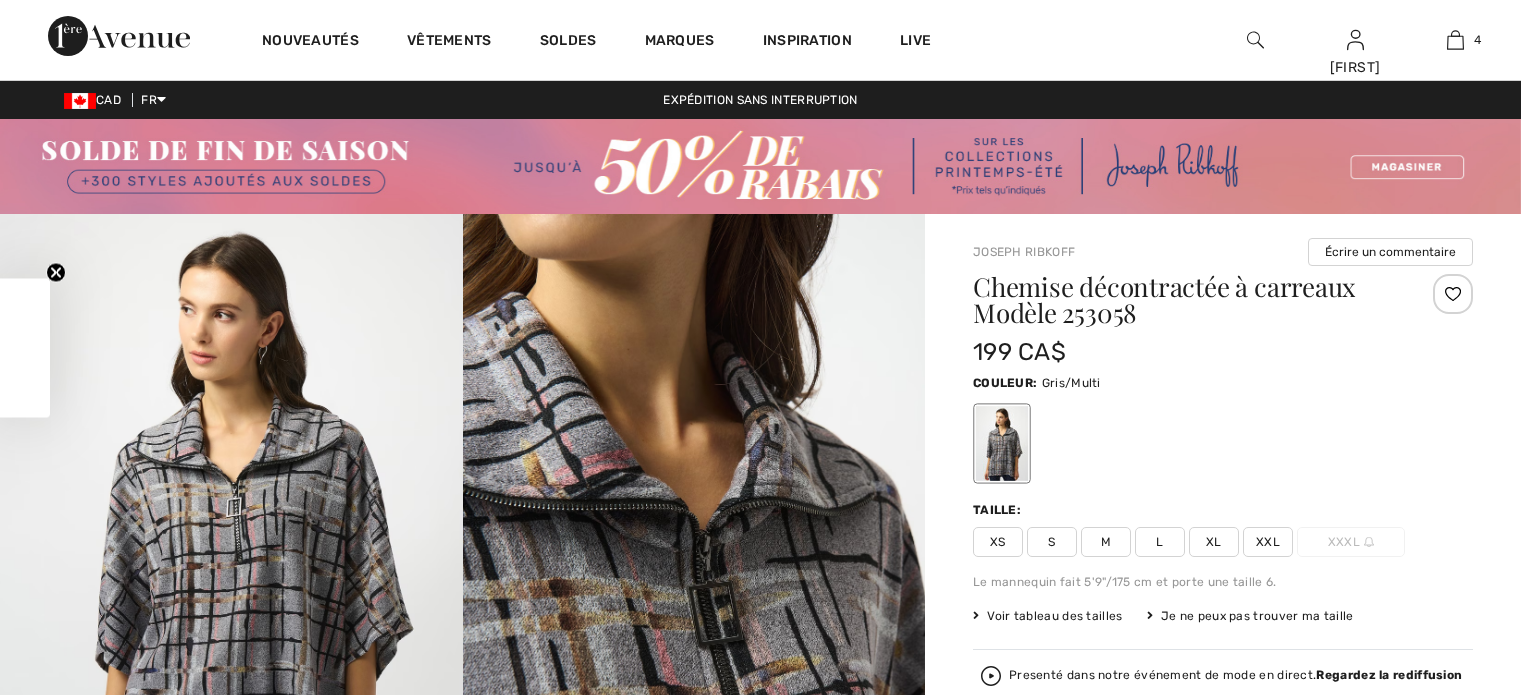 scroll, scrollTop: 0, scrollLeft: 0, axis: both 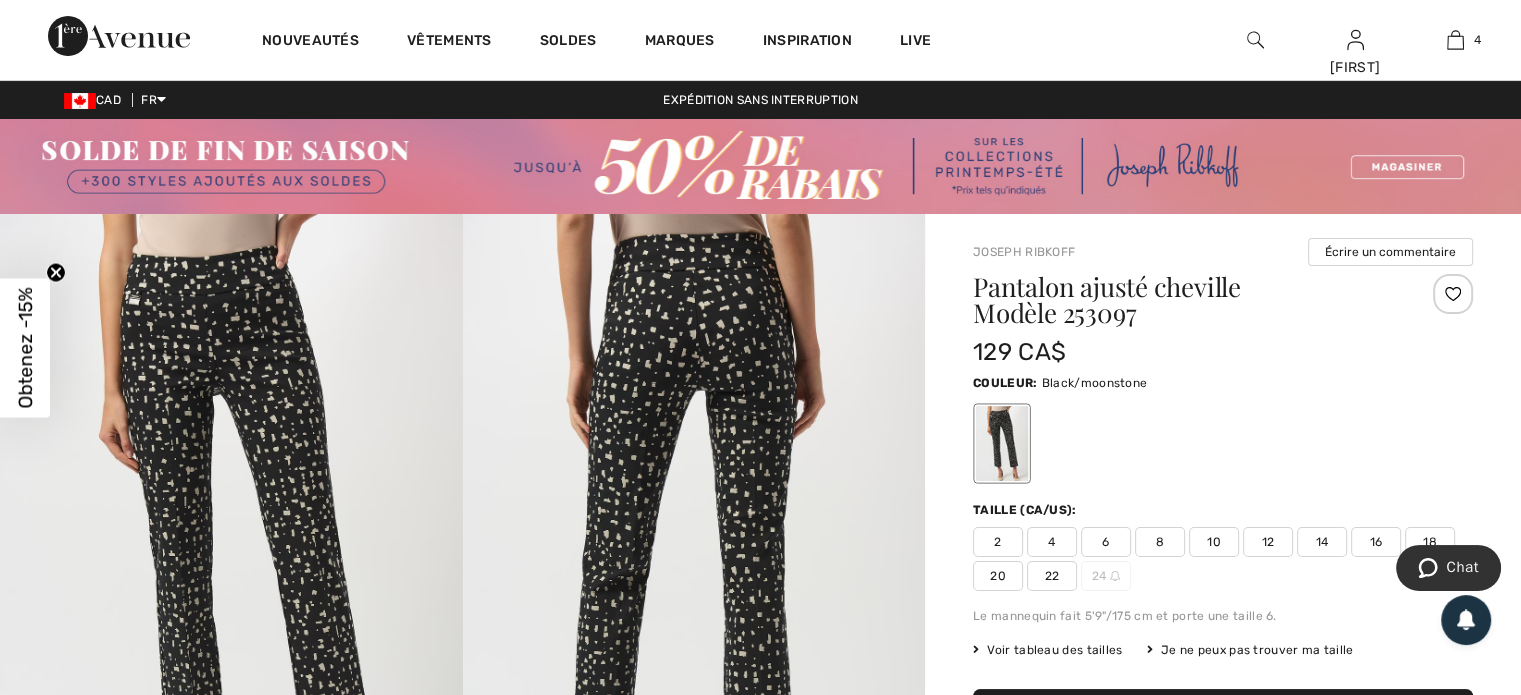 click at bounding box center (694, 560) 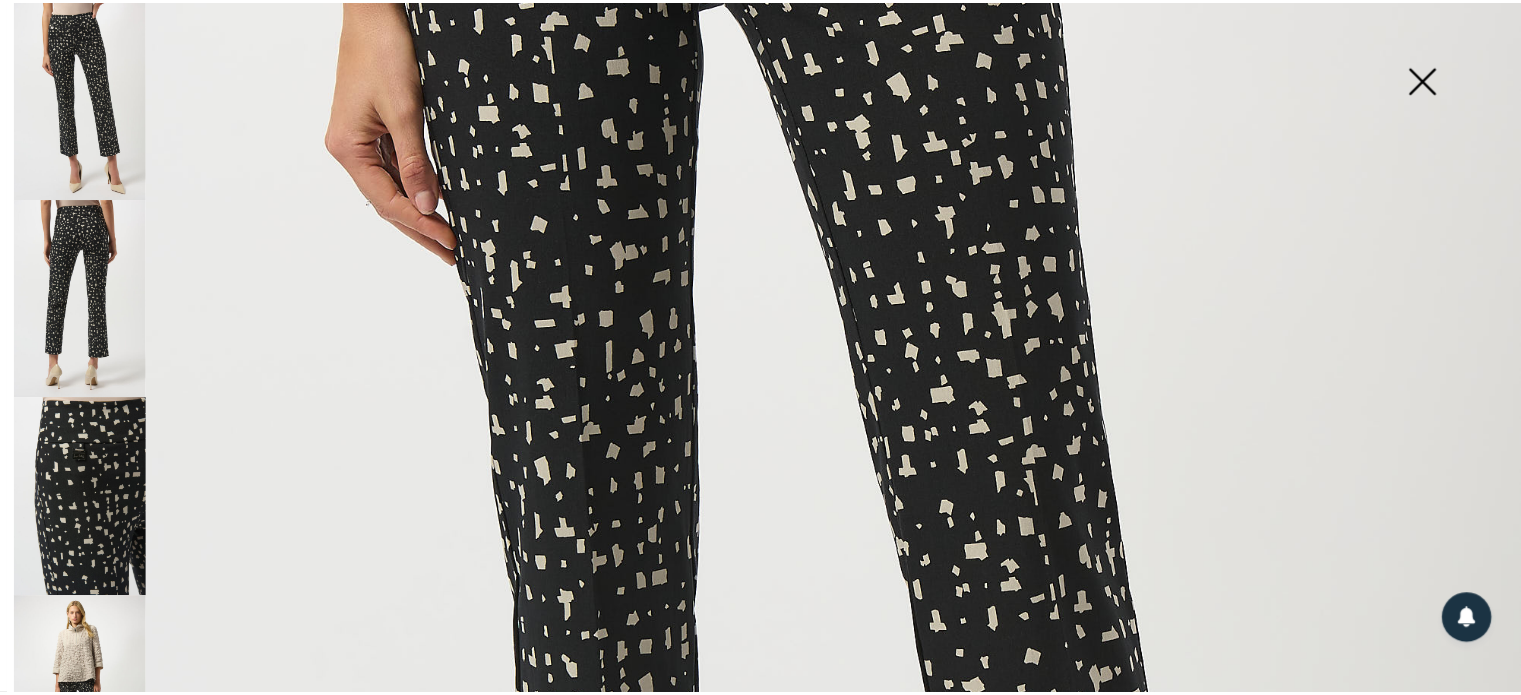 scroll, scrollTop: 600, scrollLeft: 0, axis: vertical 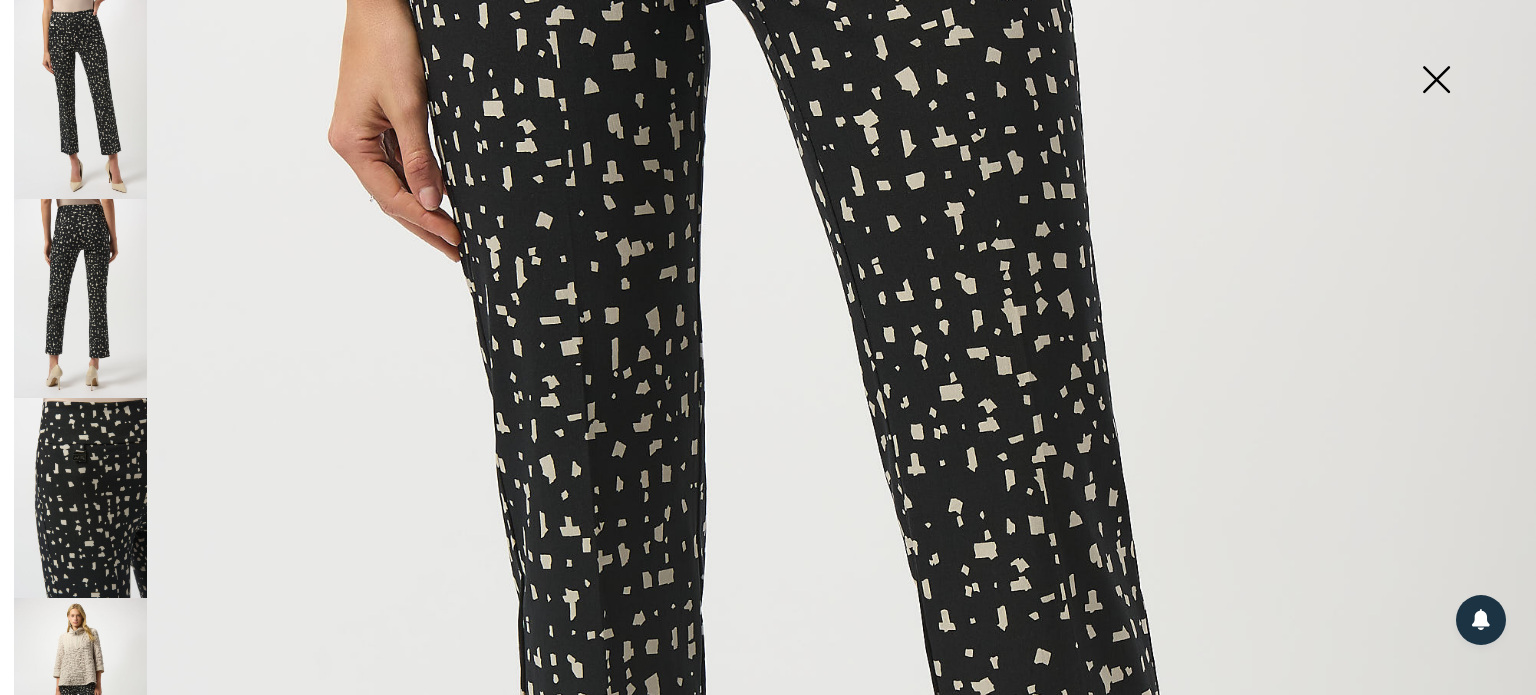 click at bounding box center (1436, 81) 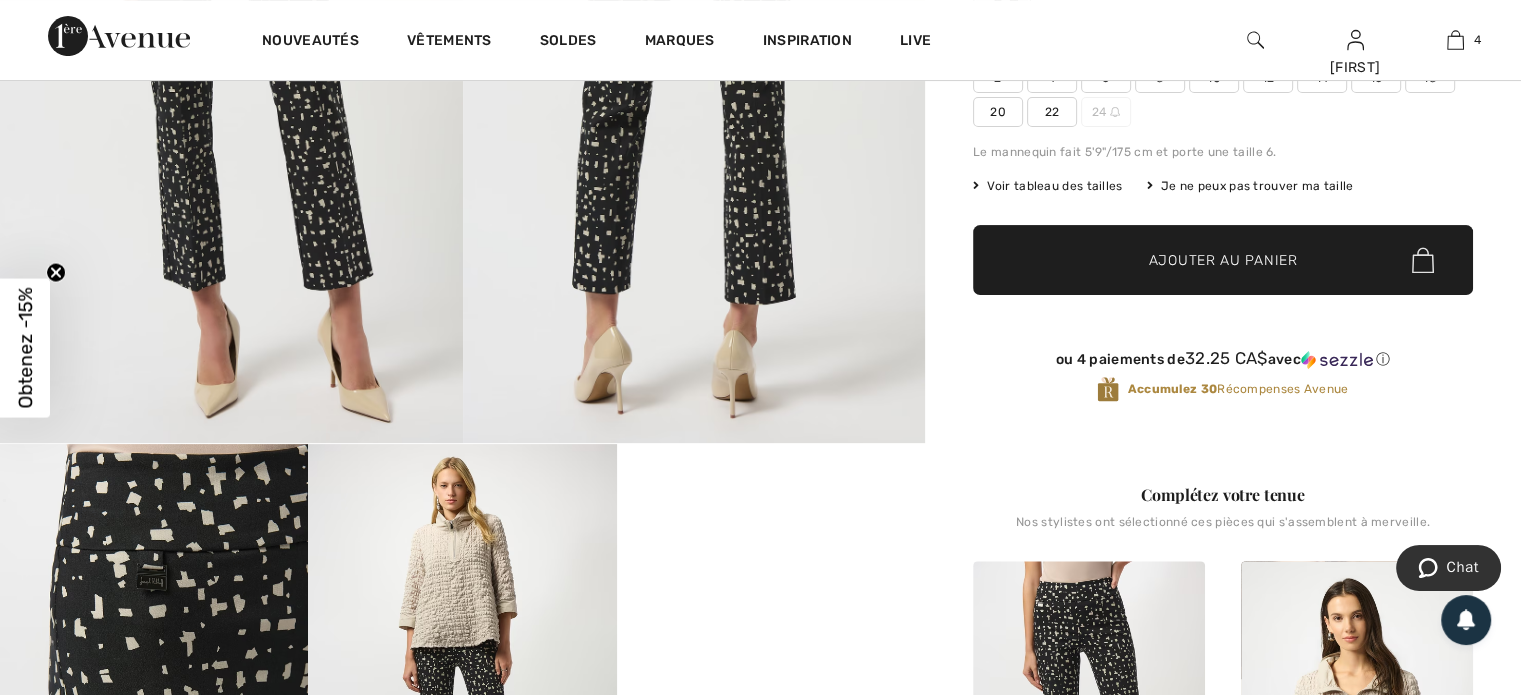 scroll, scrollTop: 300, scrollLeft: 0, axis: vertical 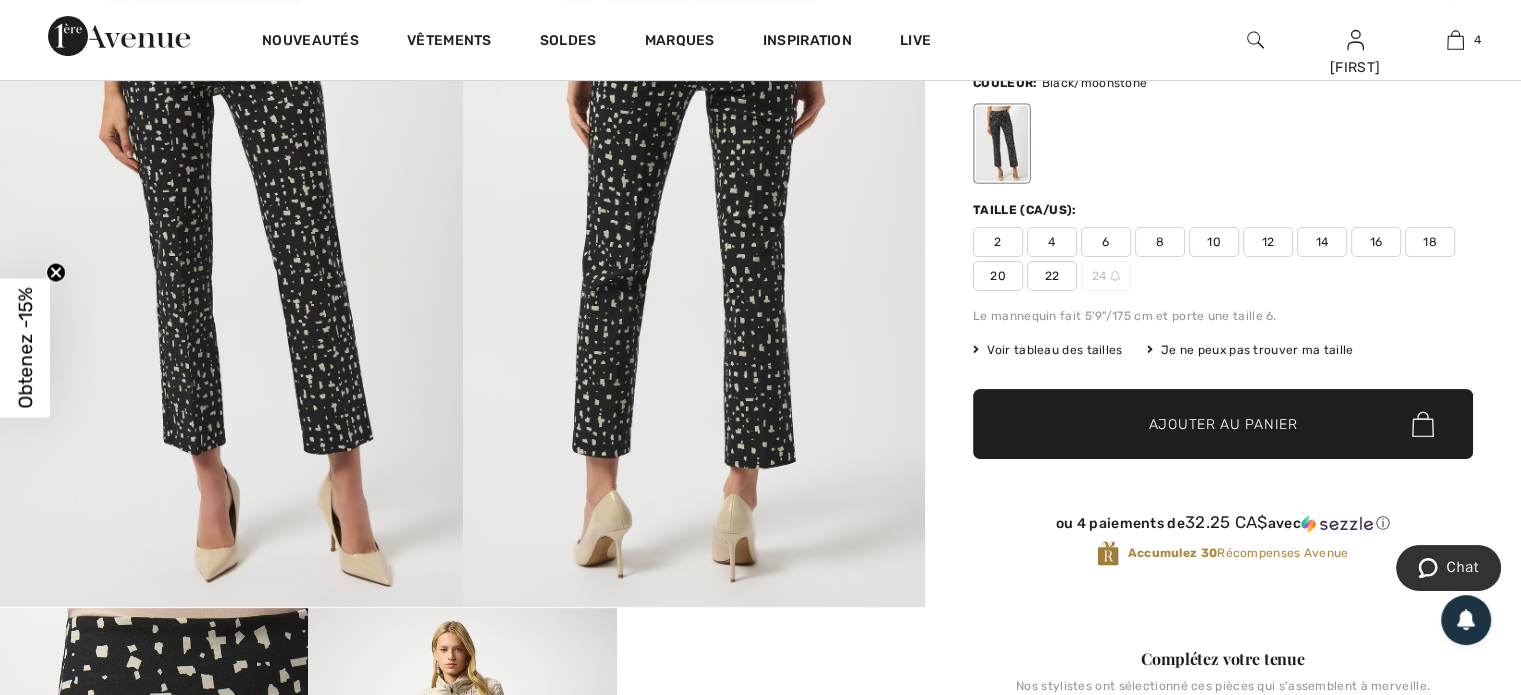 click on "18" at bounding box center (1430, 242) 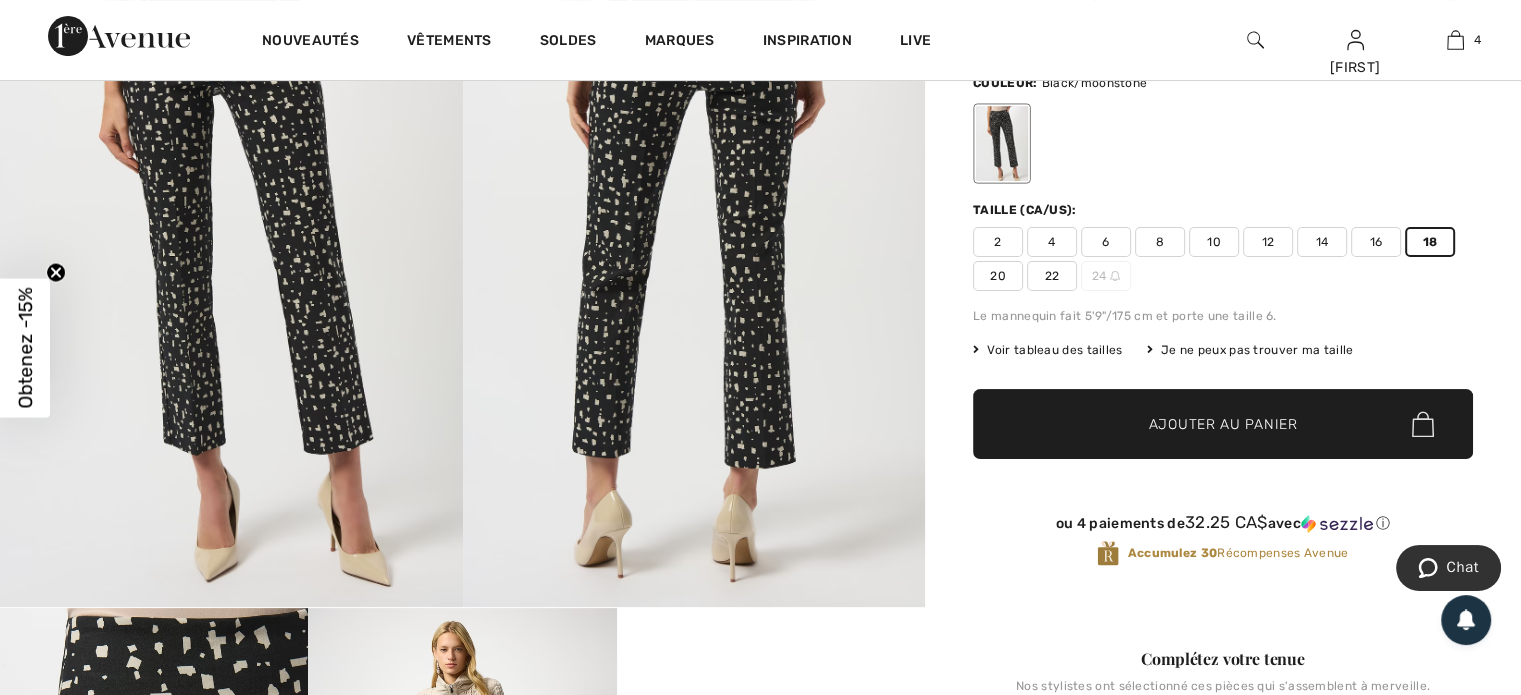 click on "Ajouter au panier" at bounding box center (1223, 424) 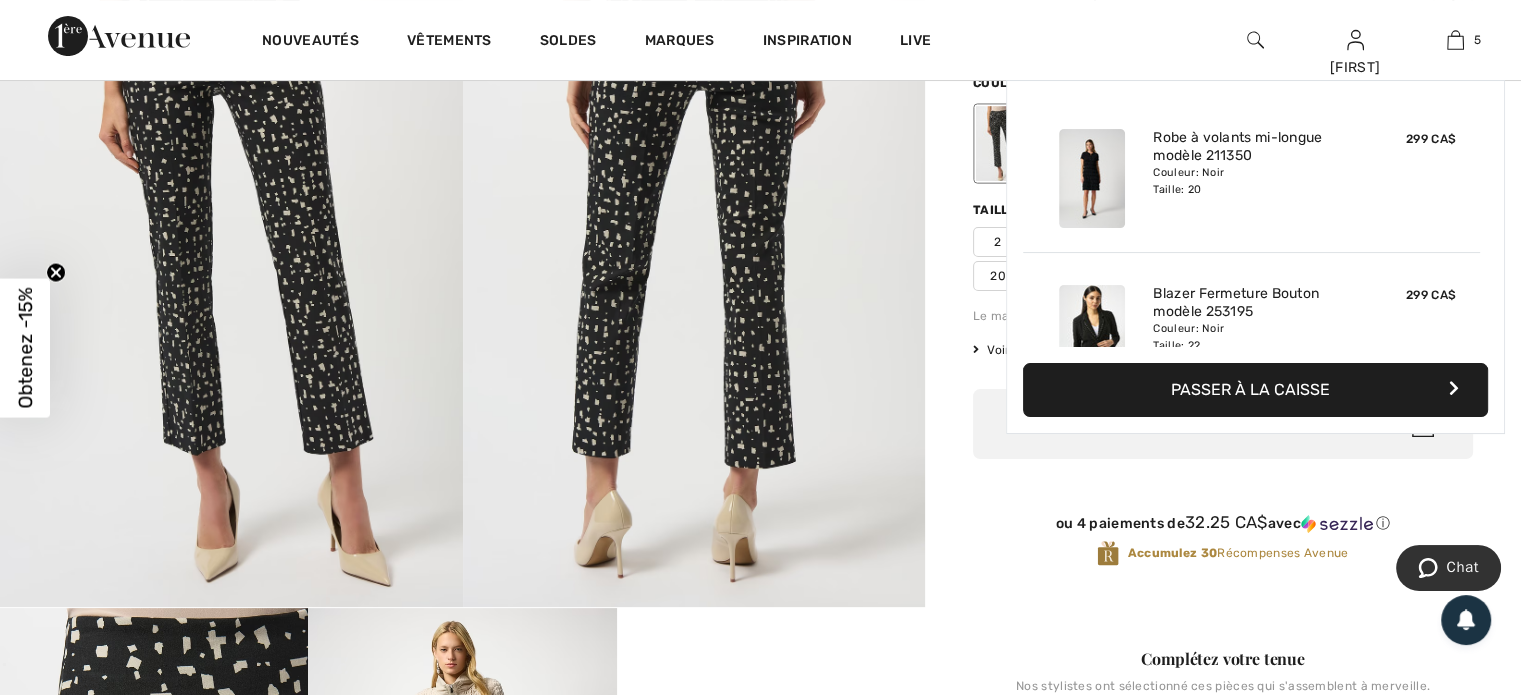 scroll, scrollTop: 428, scrollLeft: 0, axis: vertical 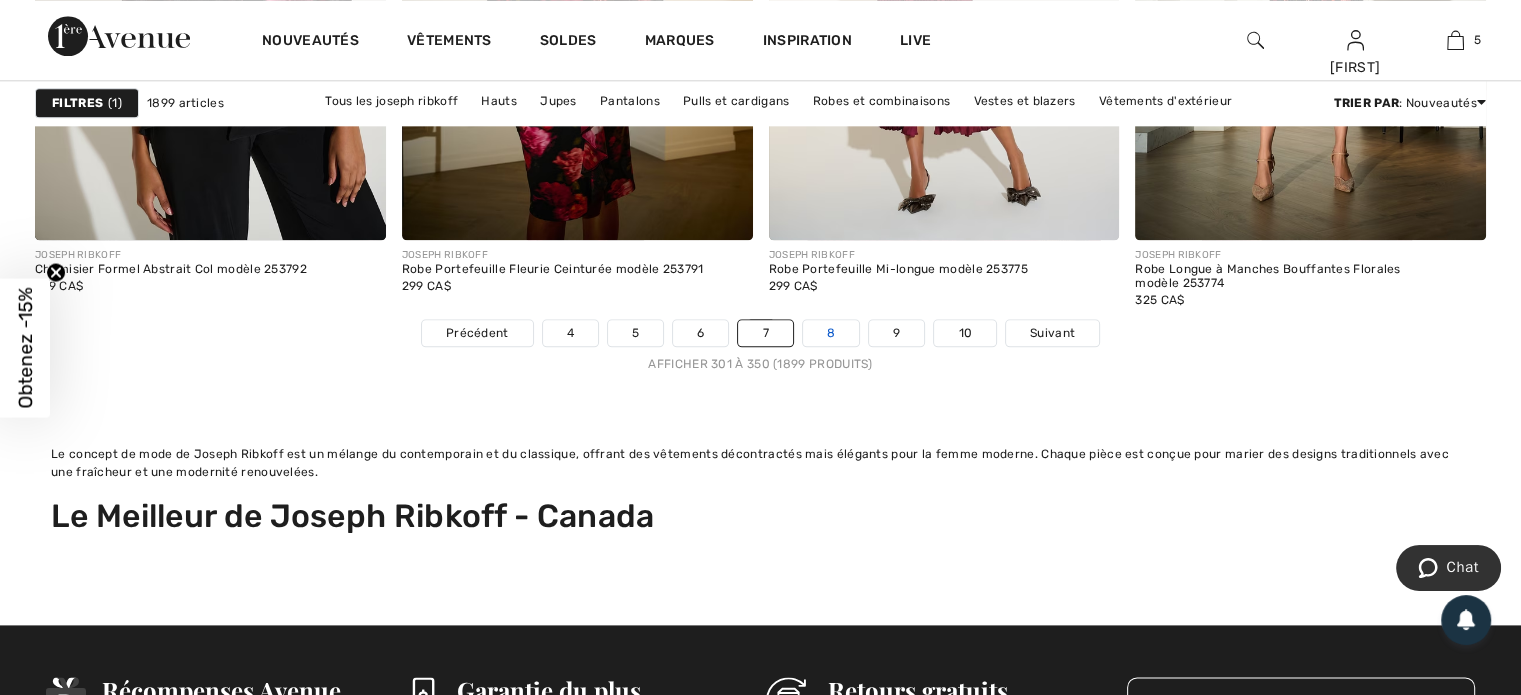 click on "8" at bounding box center (831, 333) 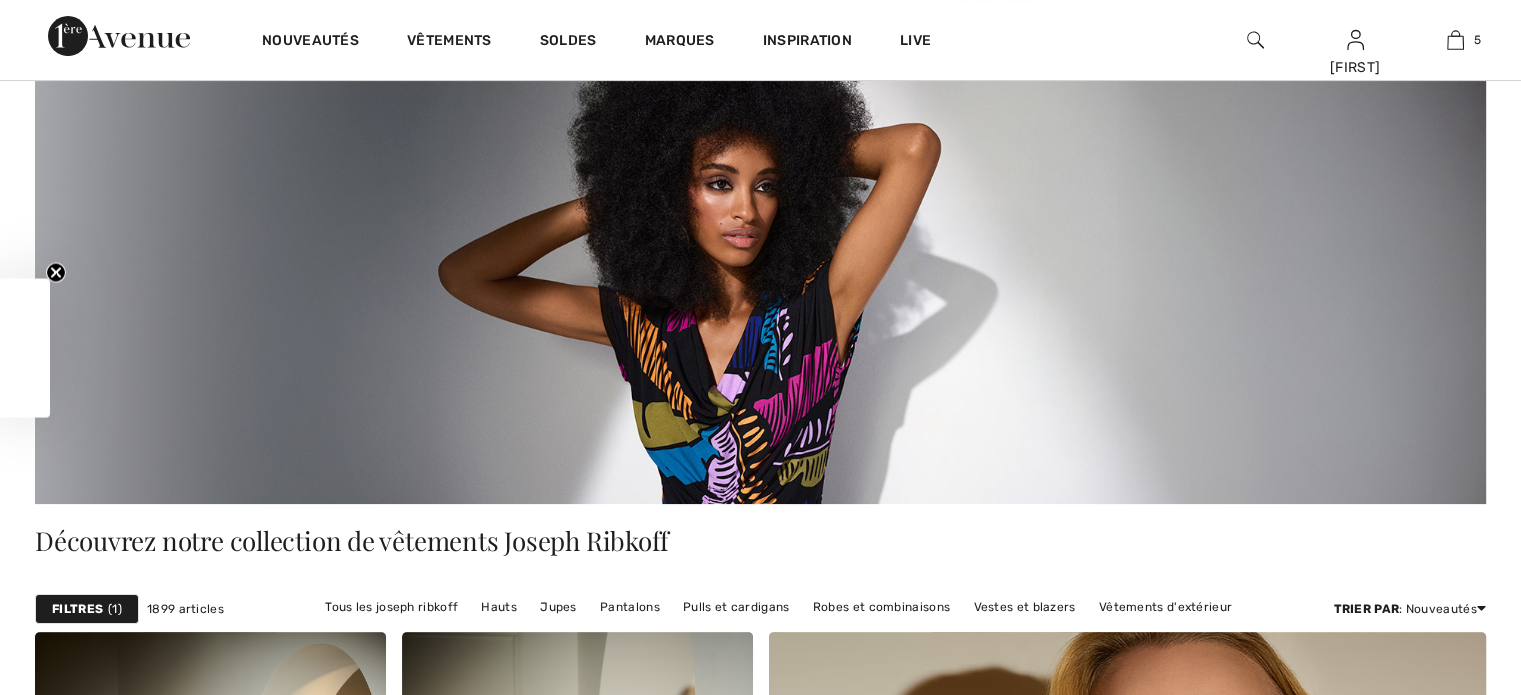 scroll, scrollTop: 0, scrollLeft: 0, axis: both 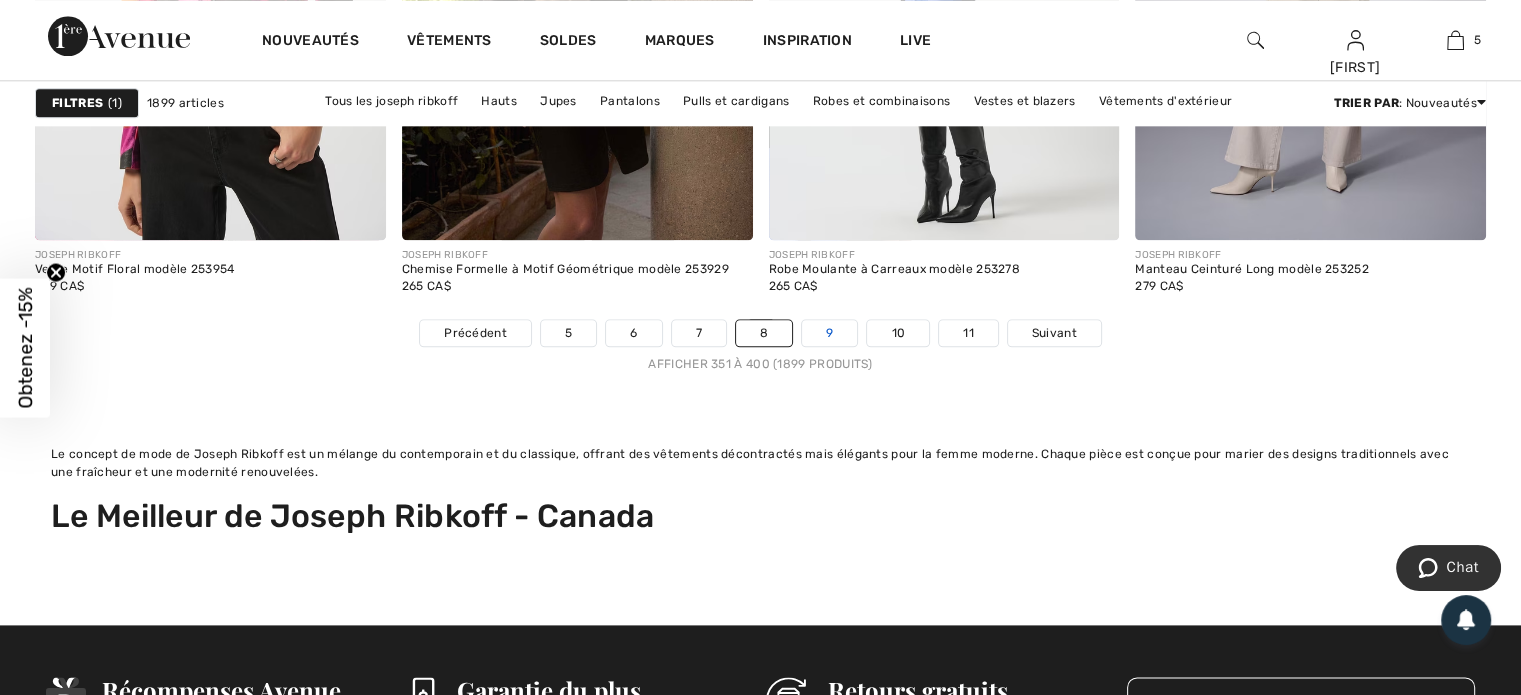 click on "9" at bounding box center (829, 333) 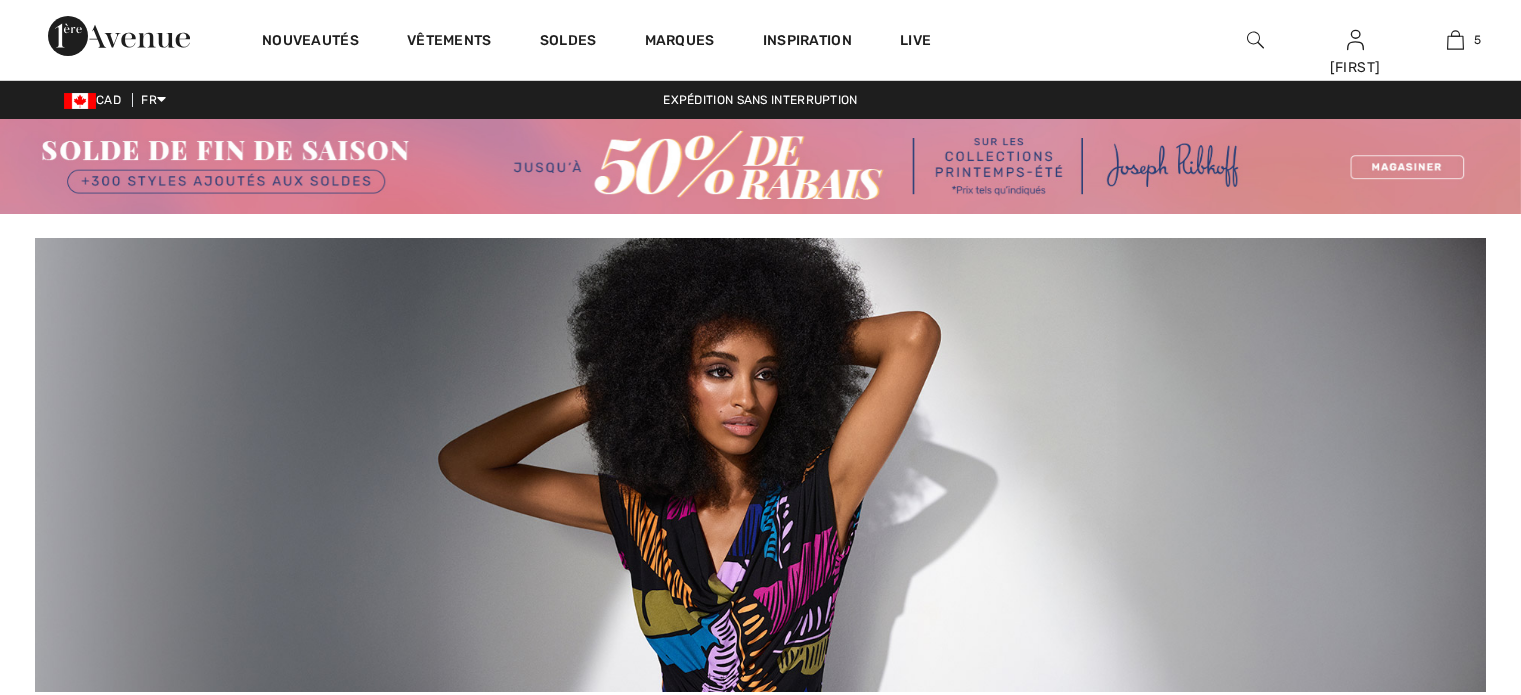 scroll, scrollTop: 224, scrollLeft: 0, axis: vertical 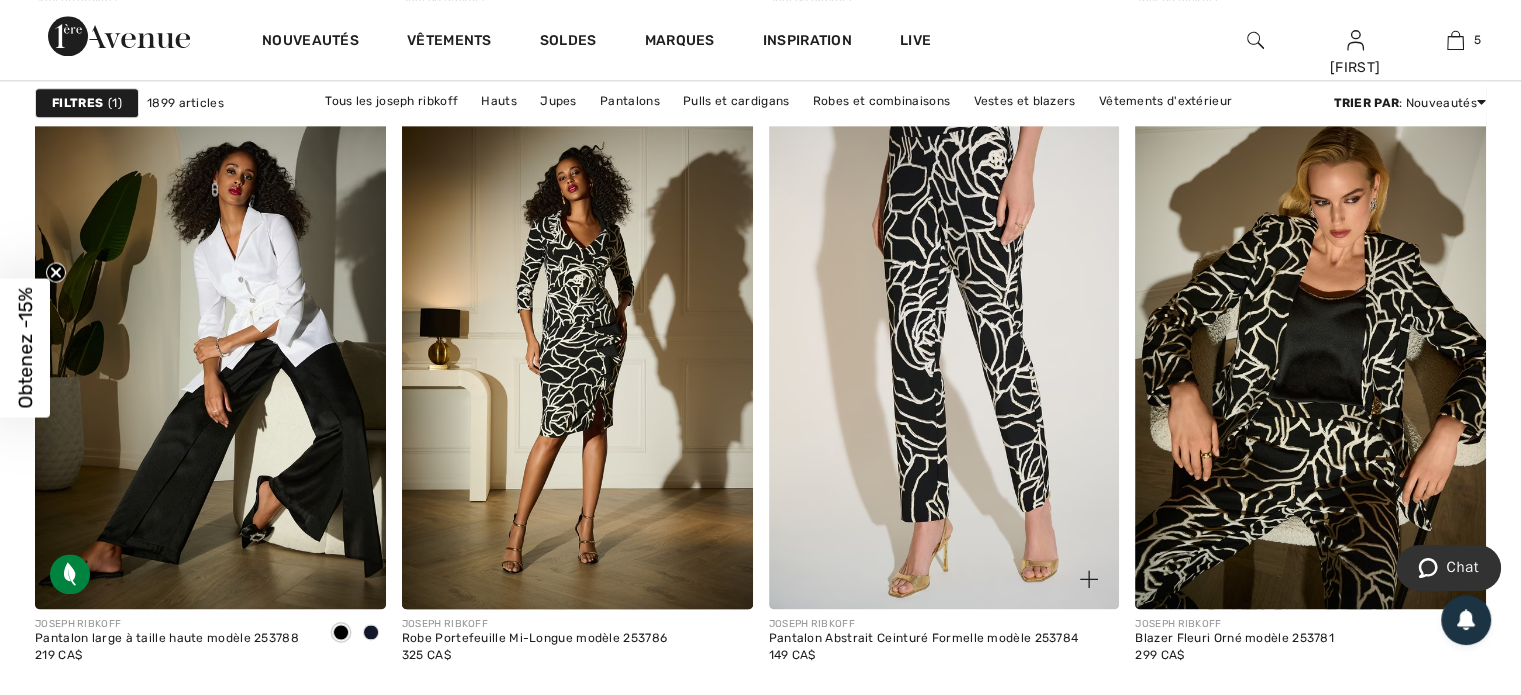 click at bounding box center [944, 346] 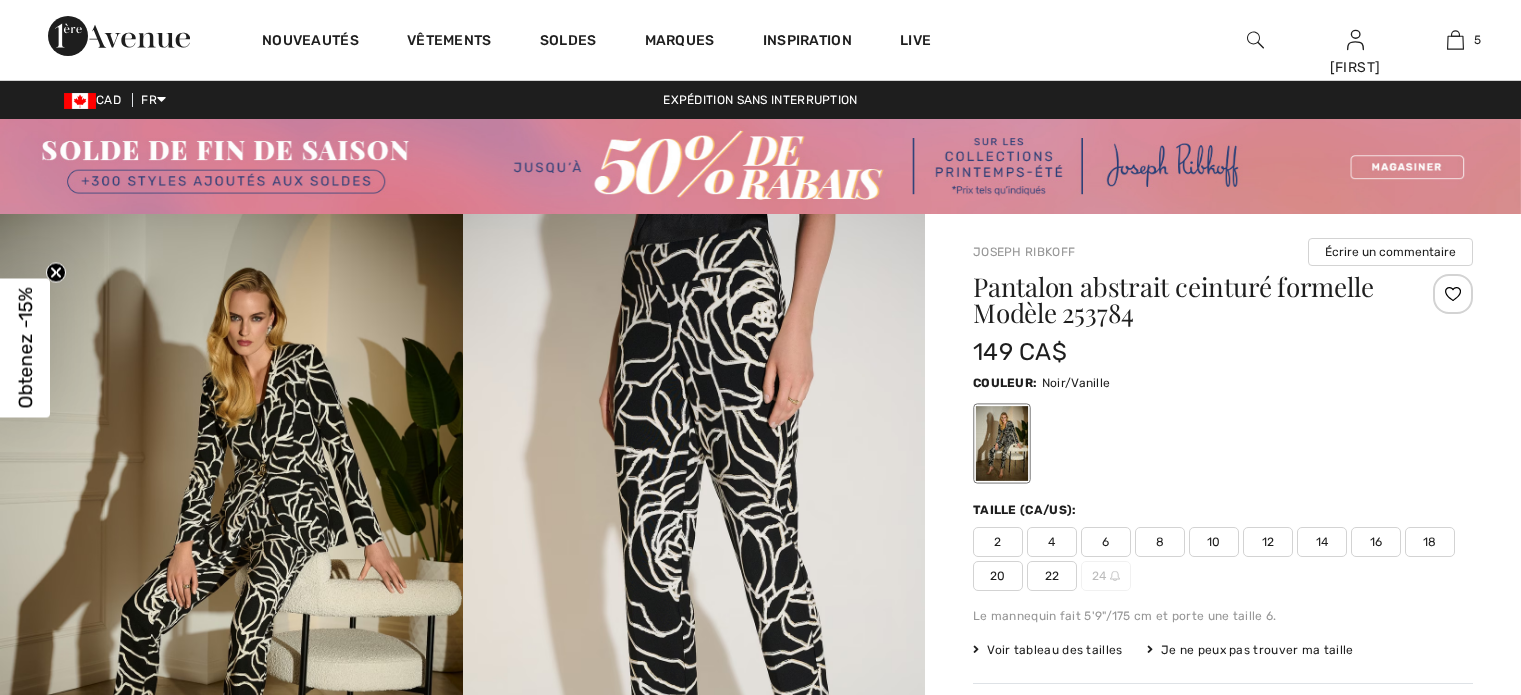 scroll, scrollTop: 0, scrollLeft: 0, axis: both 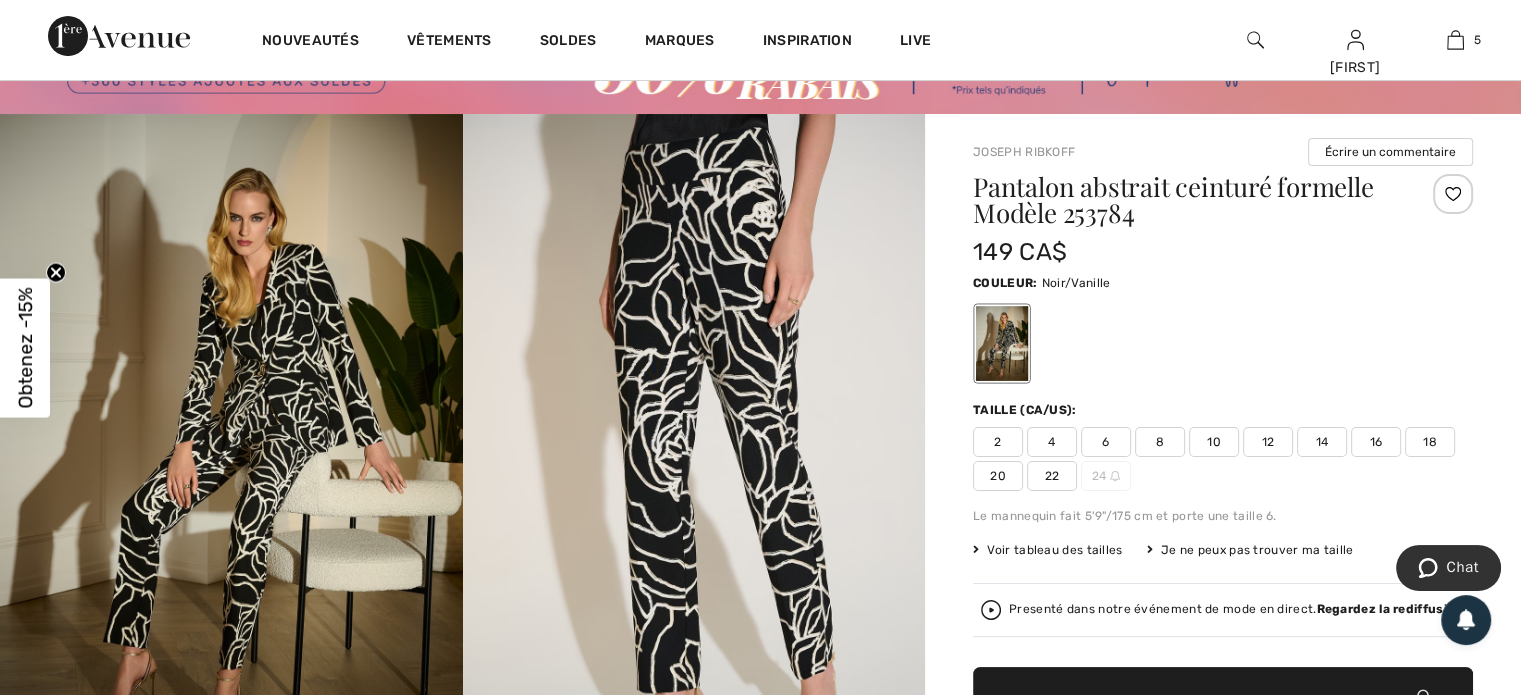 click on "16" at bounding box center [1376, 442] 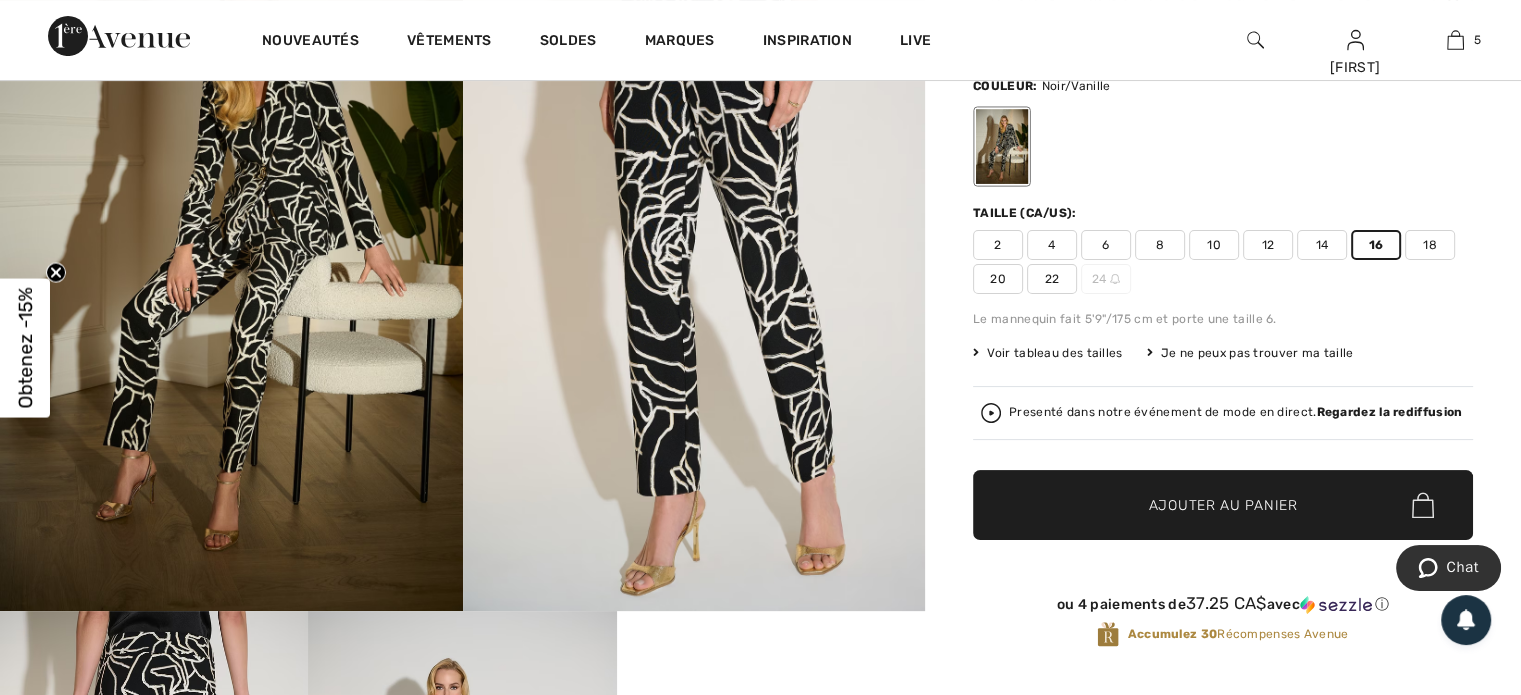 scroll, scrollTop: 300, scrollLeft: 0, axis: vertical 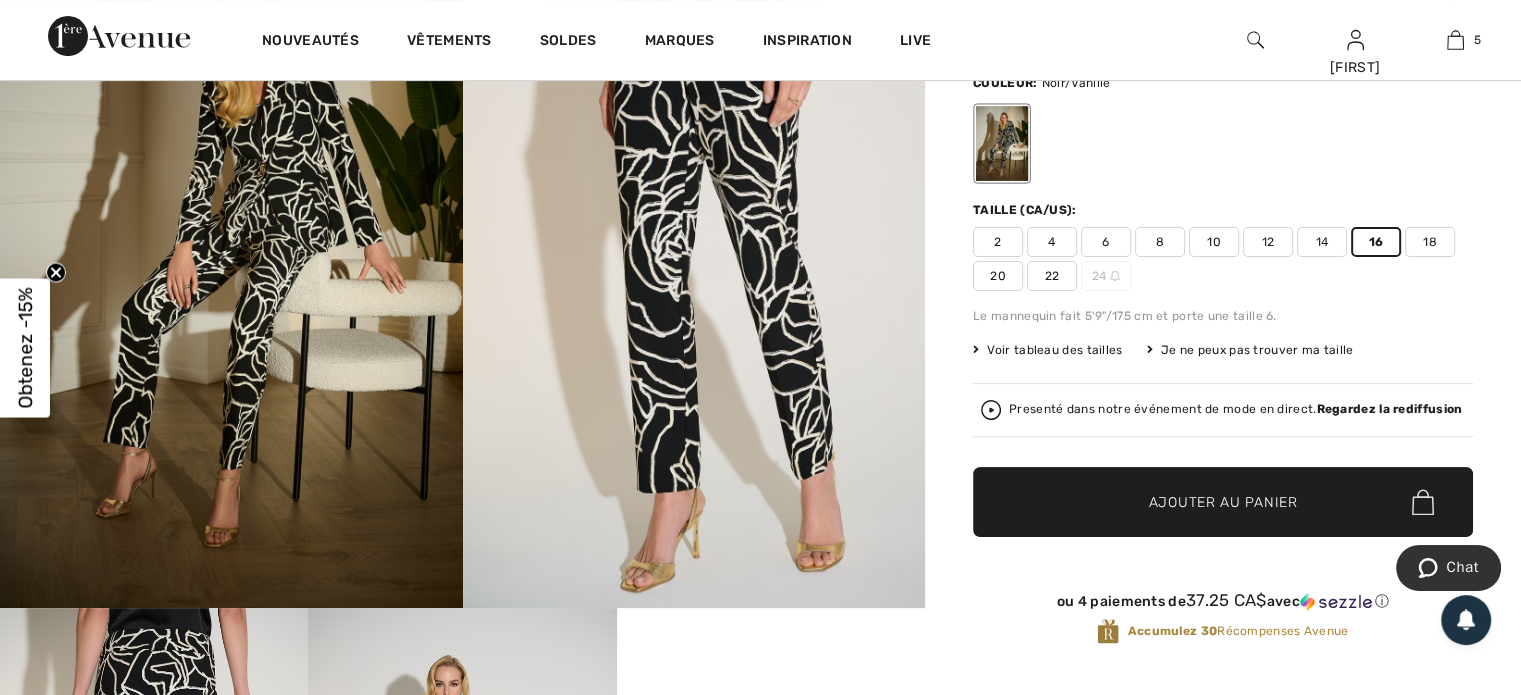 click on "Ajouter au panier" at bounding box center (1223, 502) 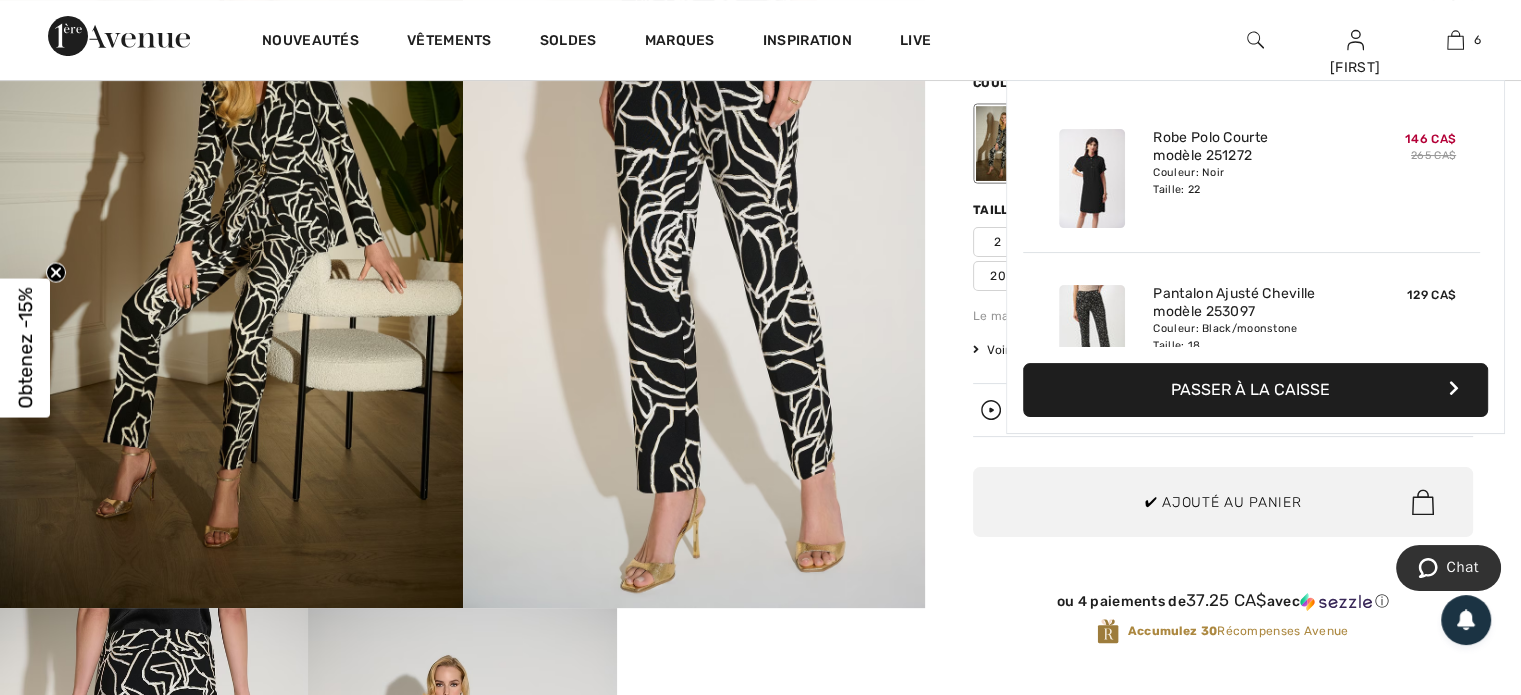 scroll, scrollTop: 684, scrollLeft: 0, axis: vertical 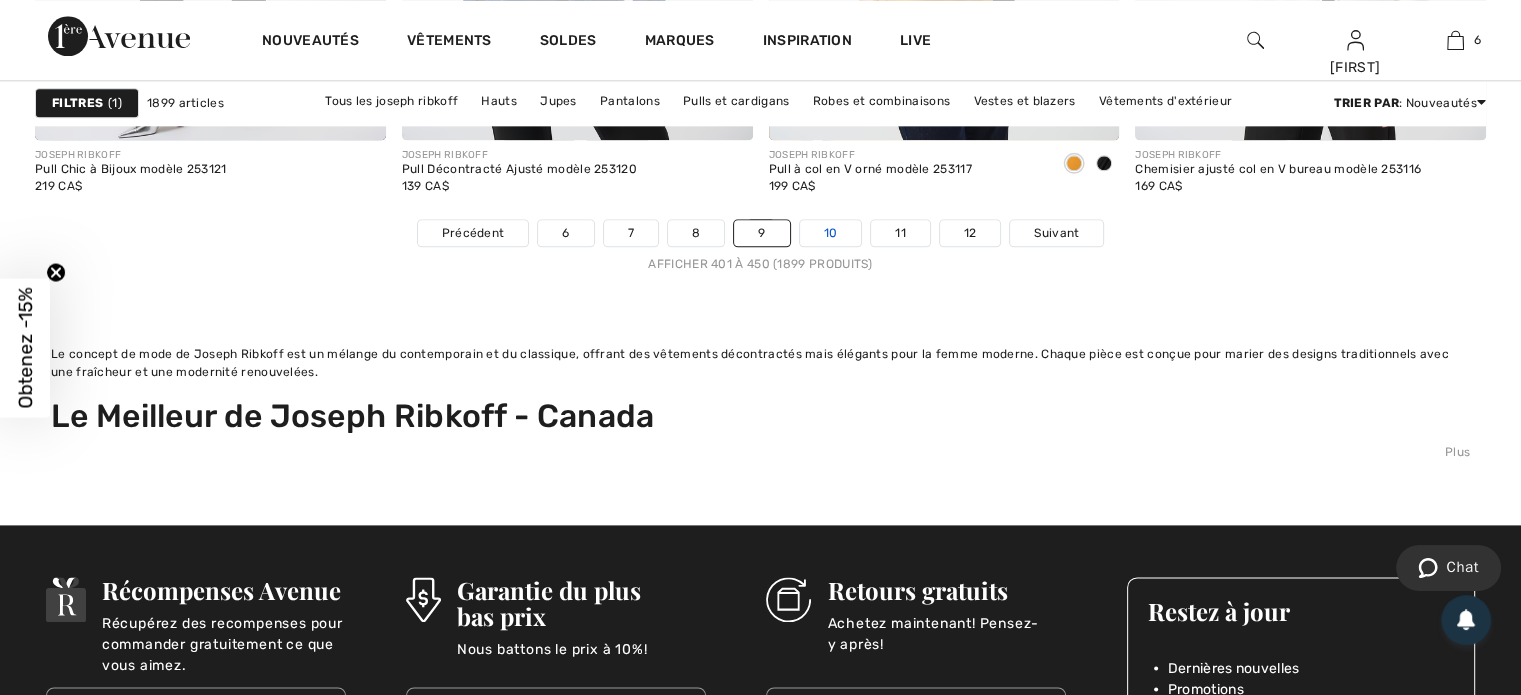 click on "10" at bounding box center [831, 233] 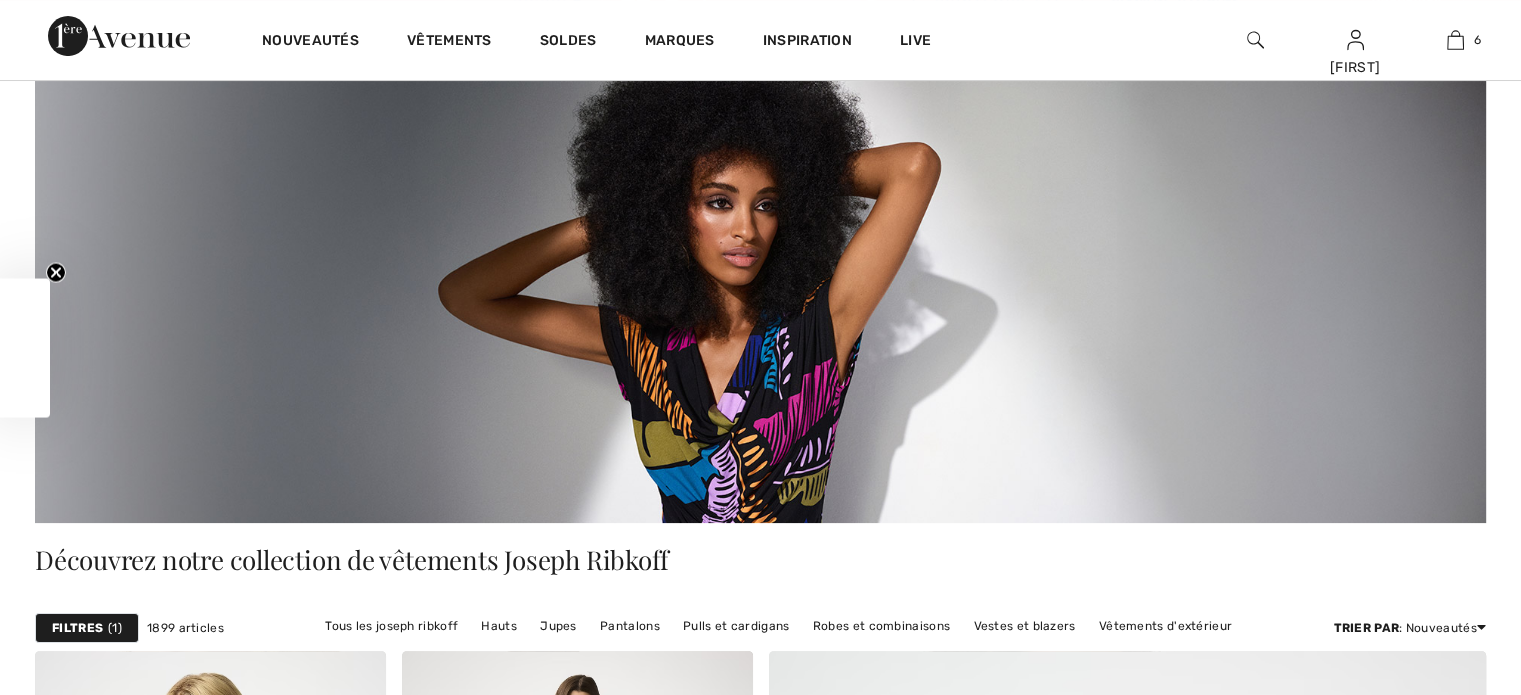 scroll, scrollTop: 0, scrollLeft: 0, axis: both 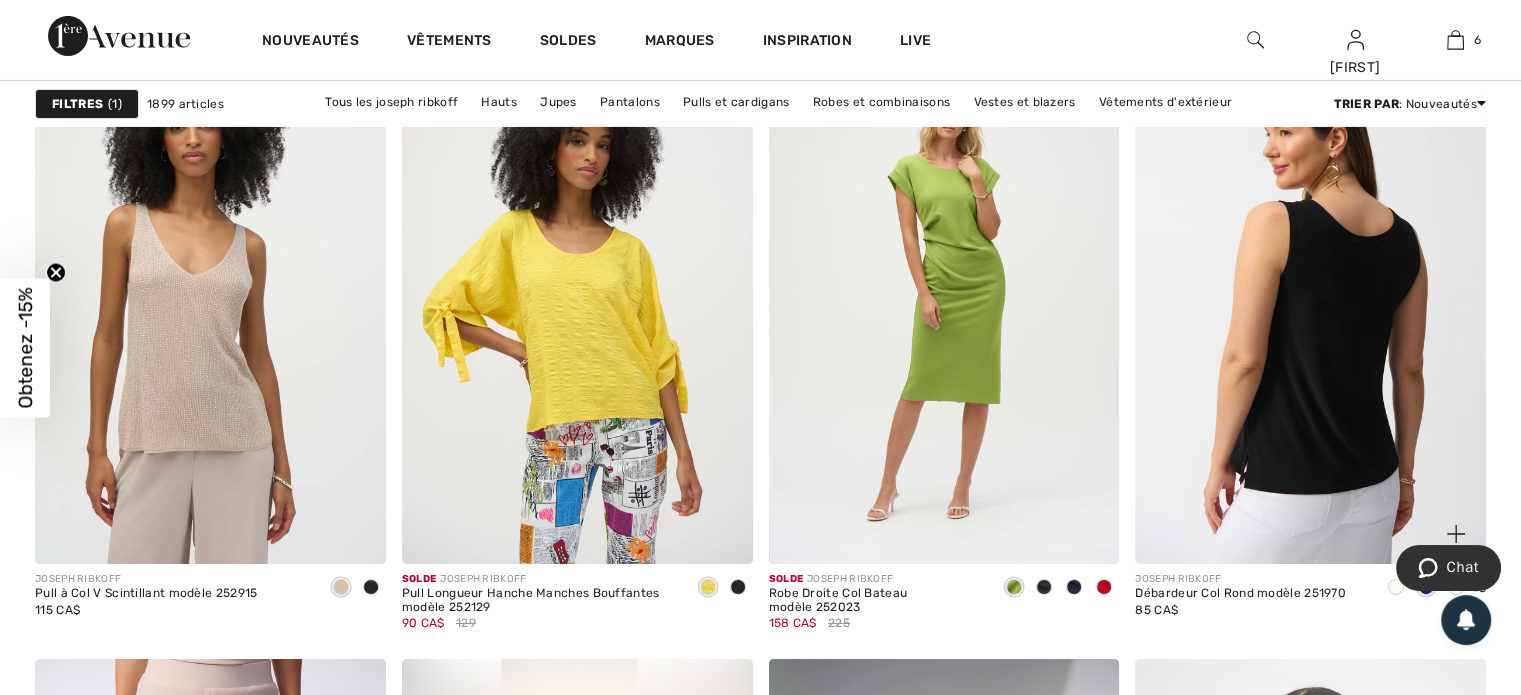 click at bounding box center [1310, 301] 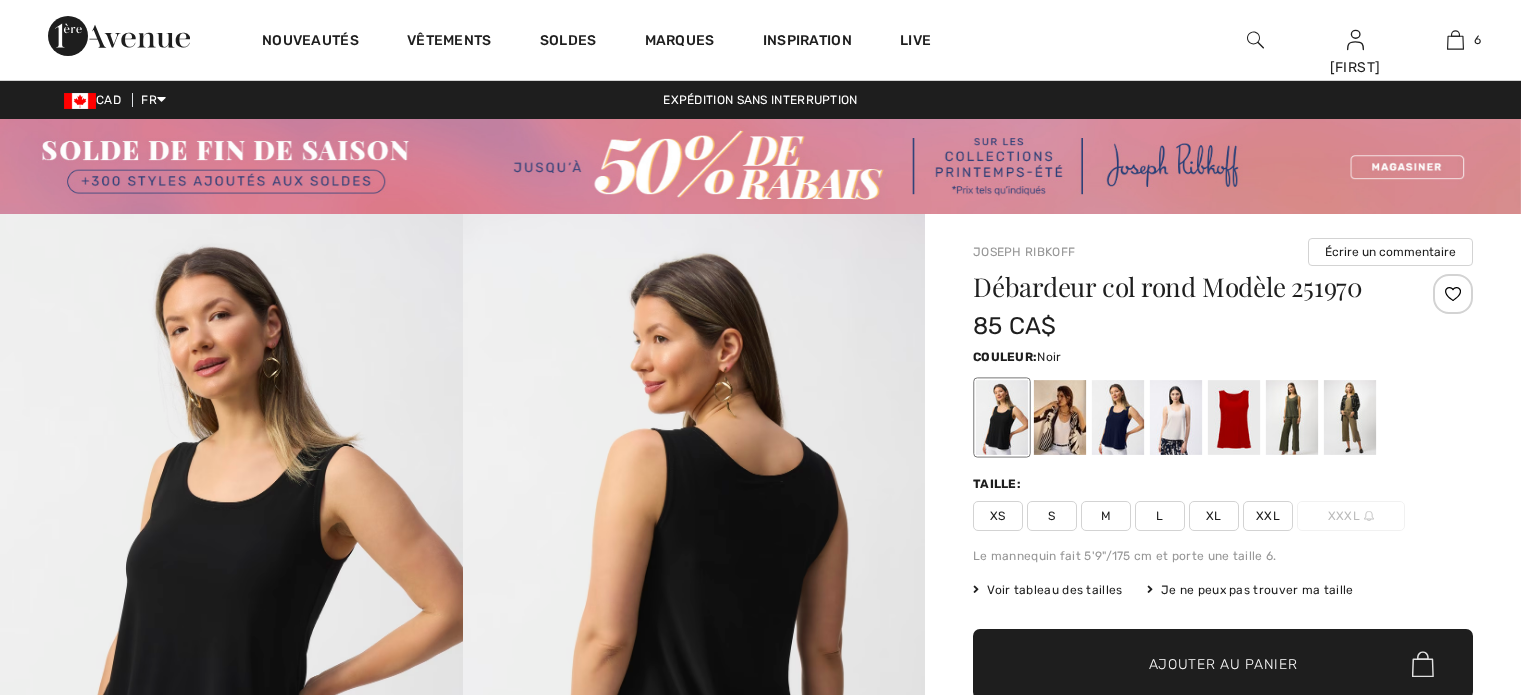 scroll, scrollTop: 0, scrollLeft: 0, axis: both 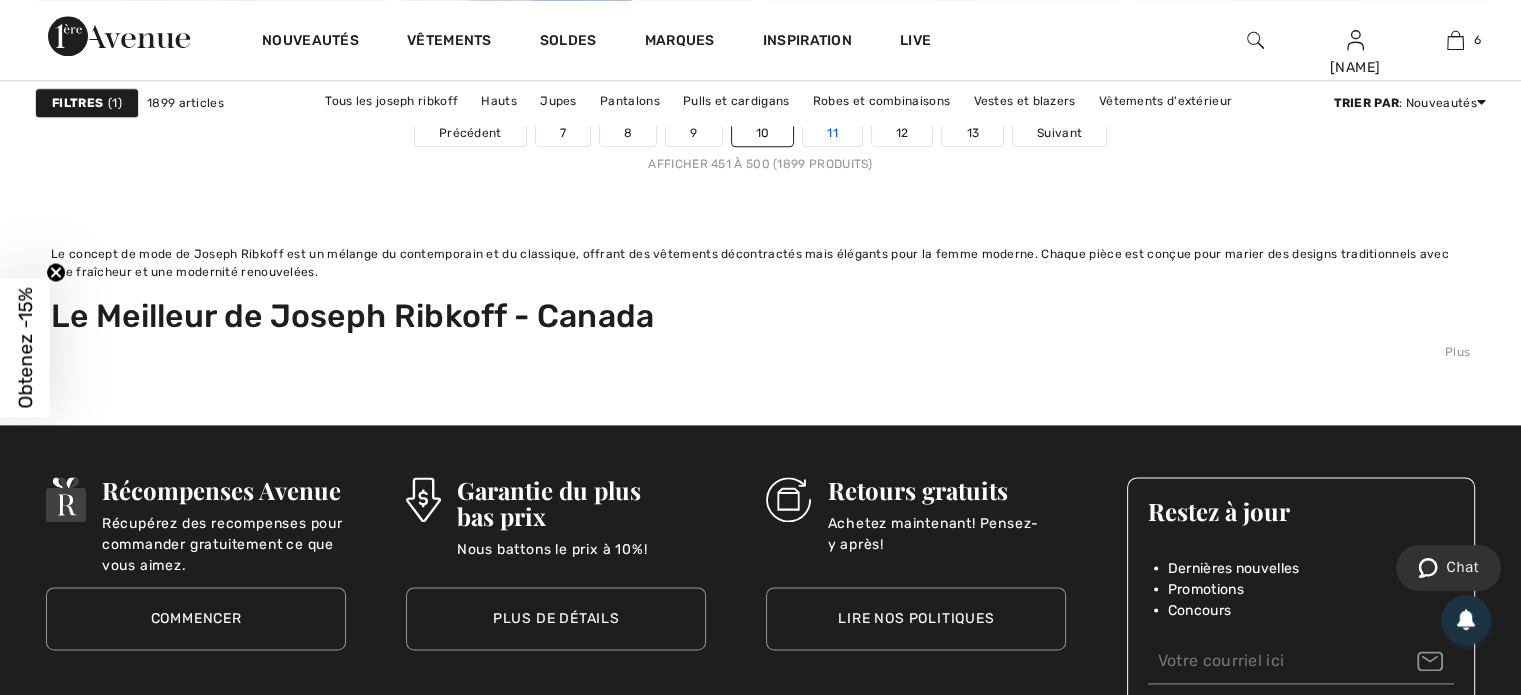click on "11" at bounding box center (832, 133) 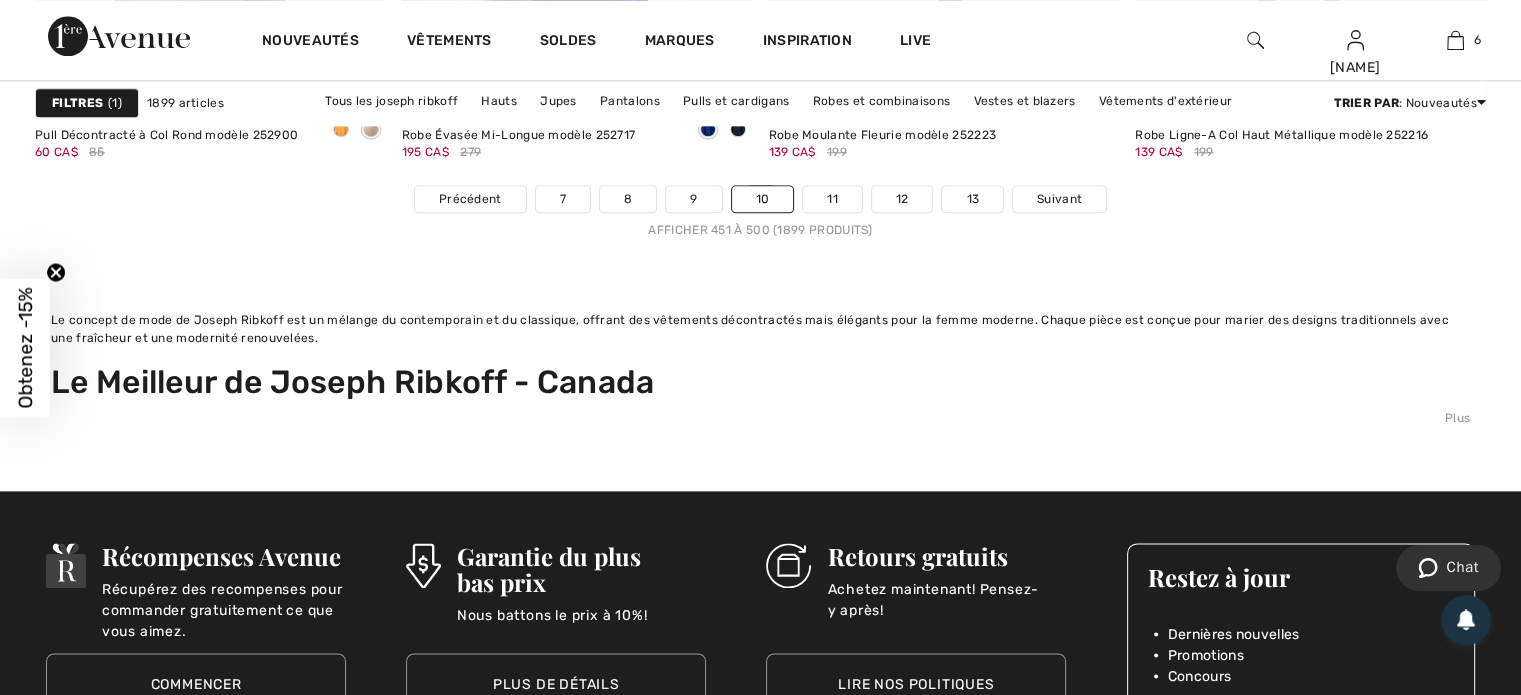 scroll, scrollTop: 10100, scrollLeft: 0, axis: vertical 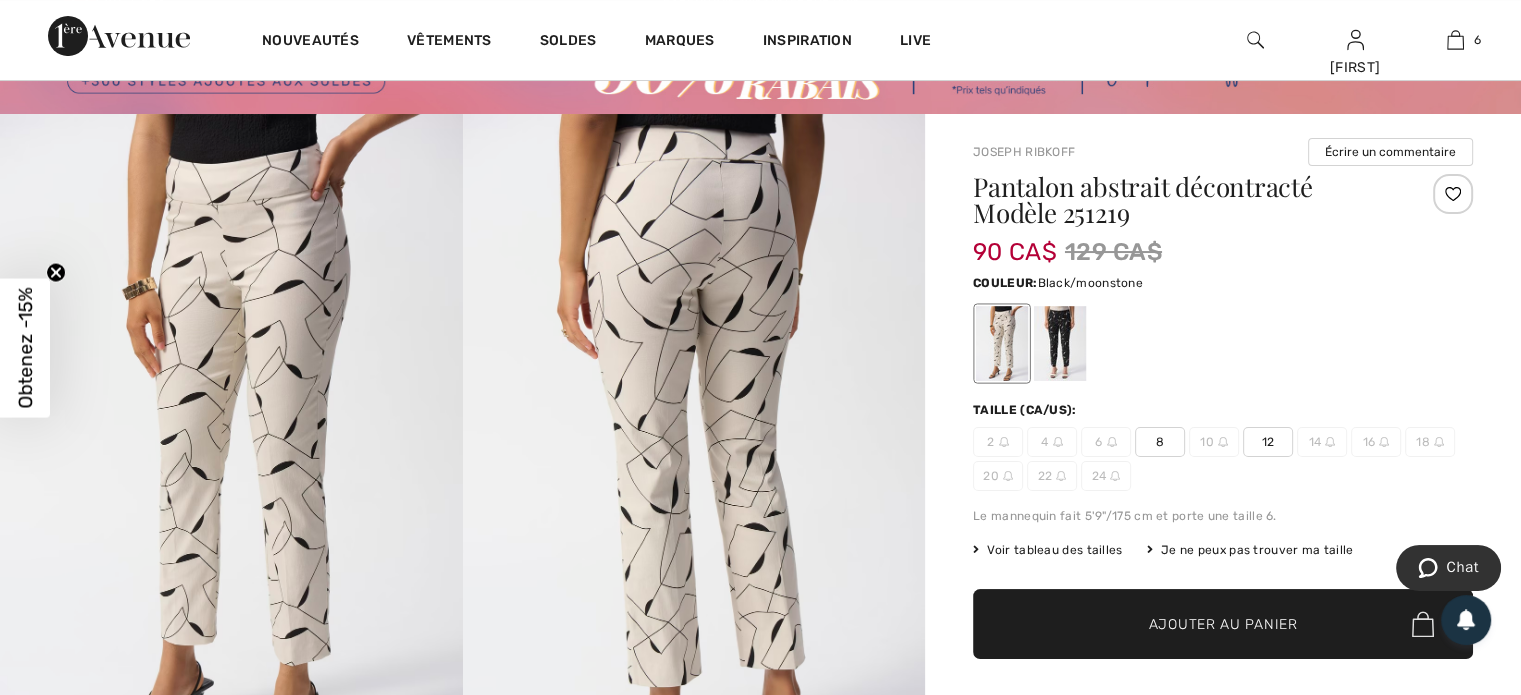 click at bounding box center (1060, 343) 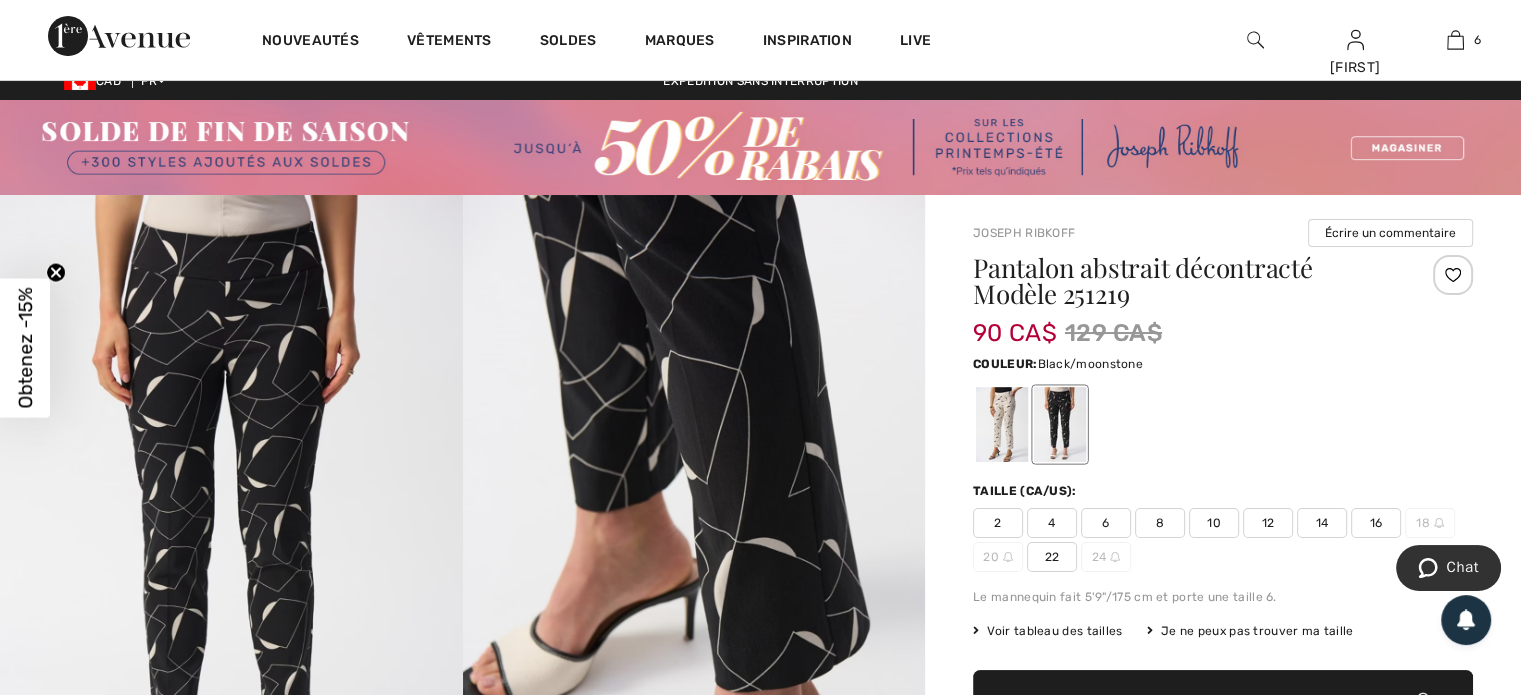 scroll, scrollTop: 0, scrollLeft: 0, axis: both 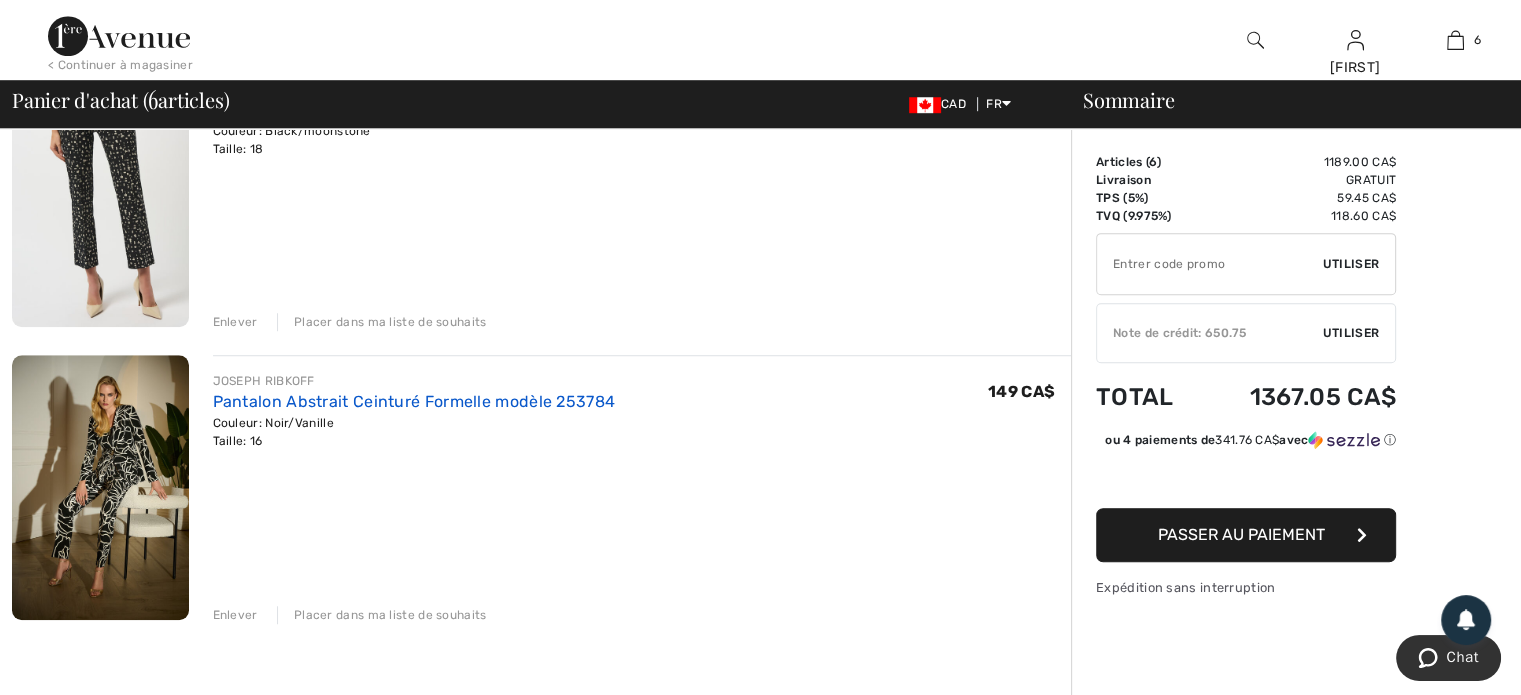 click on "Pantalon Abstrait Ceinturé Formelle modèle 253784" at bounding box center (414, 401) 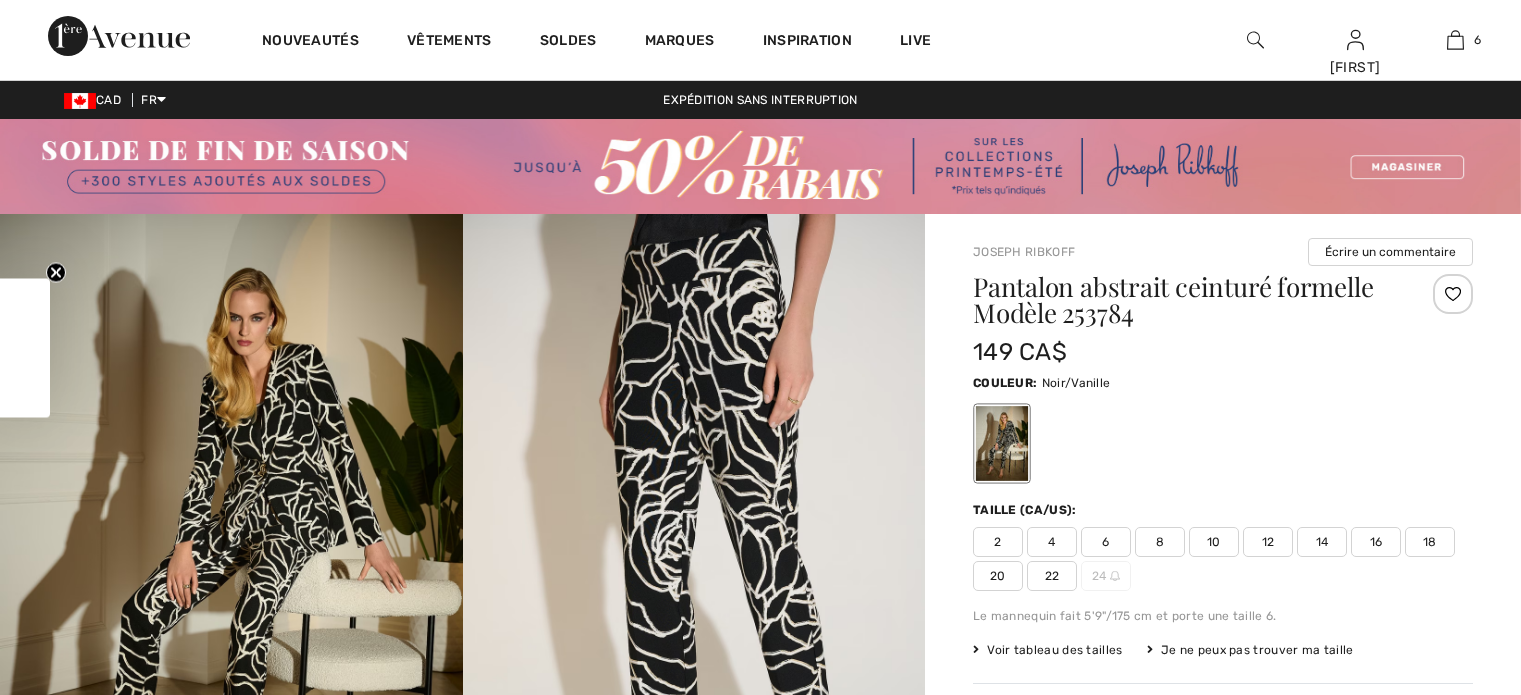 scroll, scrollTop: 0, scrollLeft: 0, axis: both 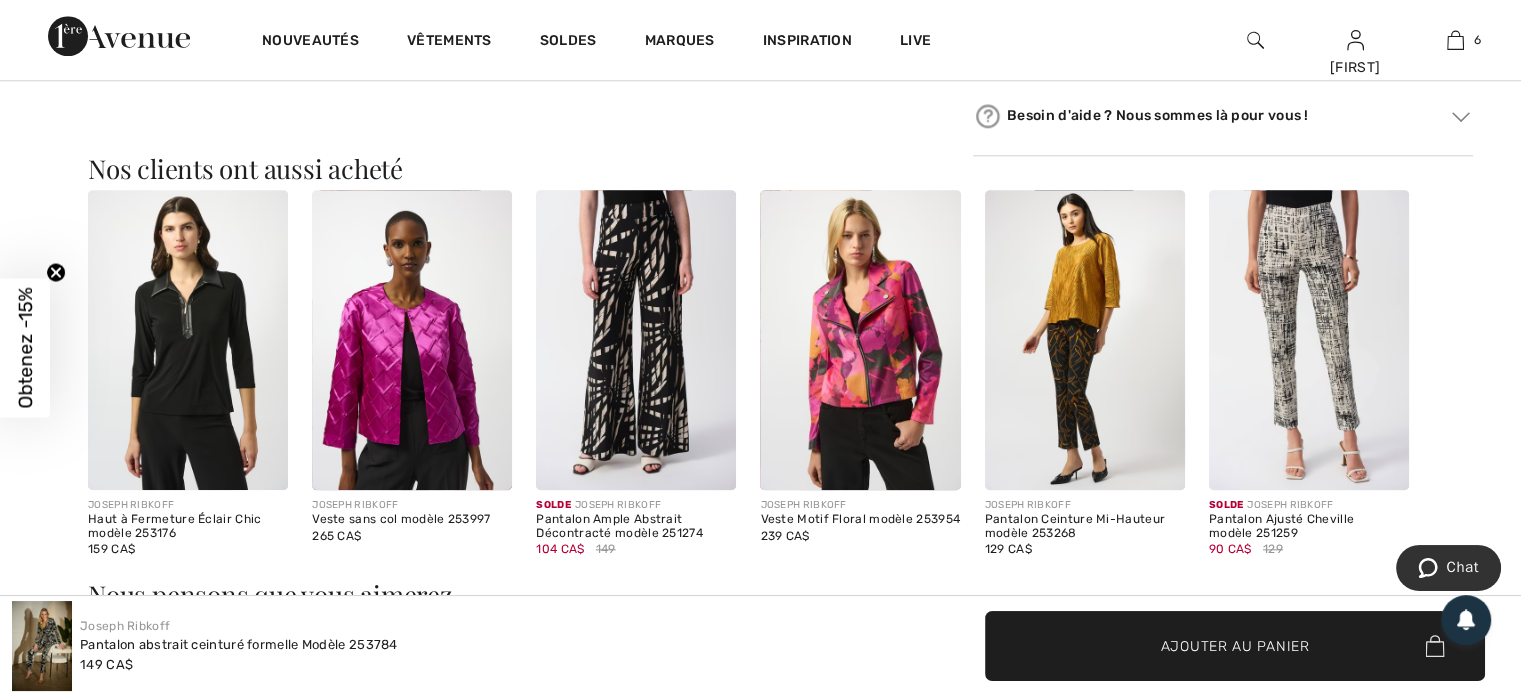 click at bounding box center (1309, 340) 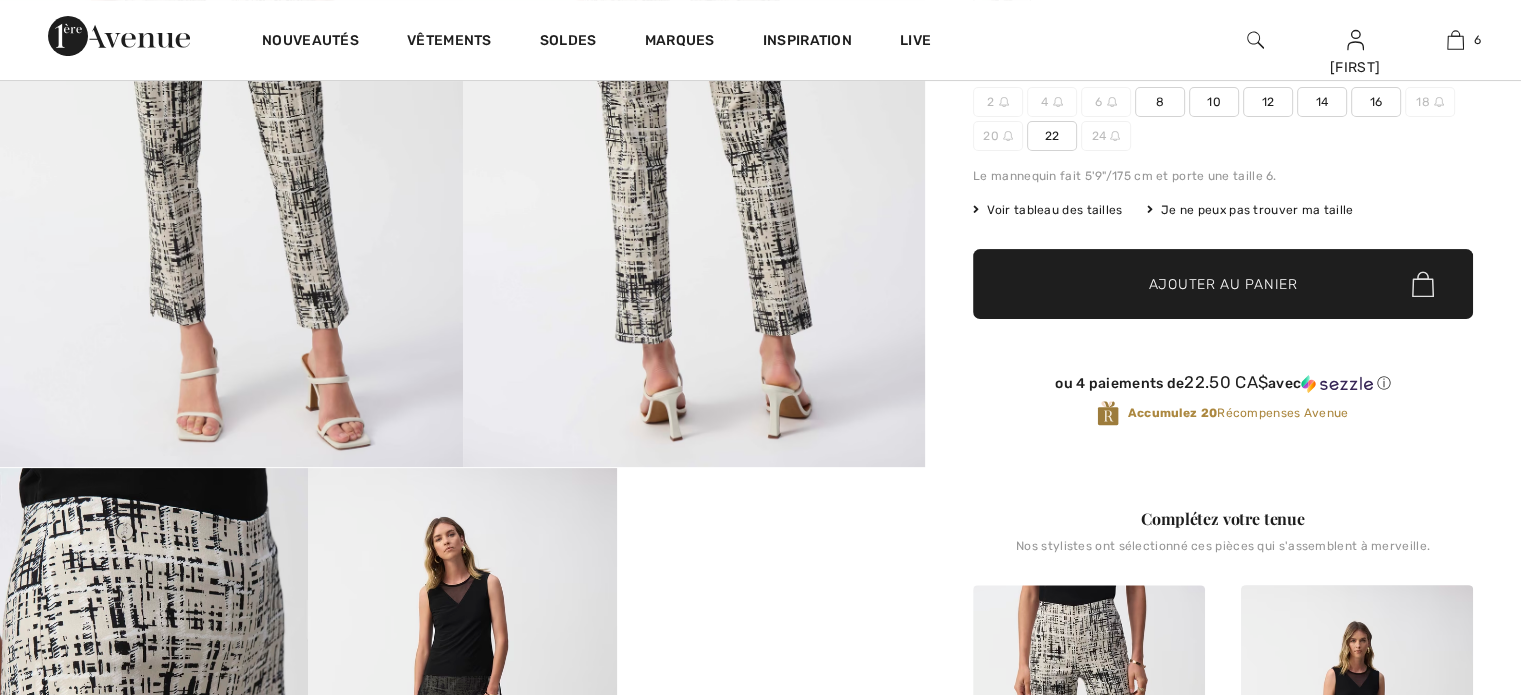scroll, scrollTop: 0, scrollLeft: 0, axis: both 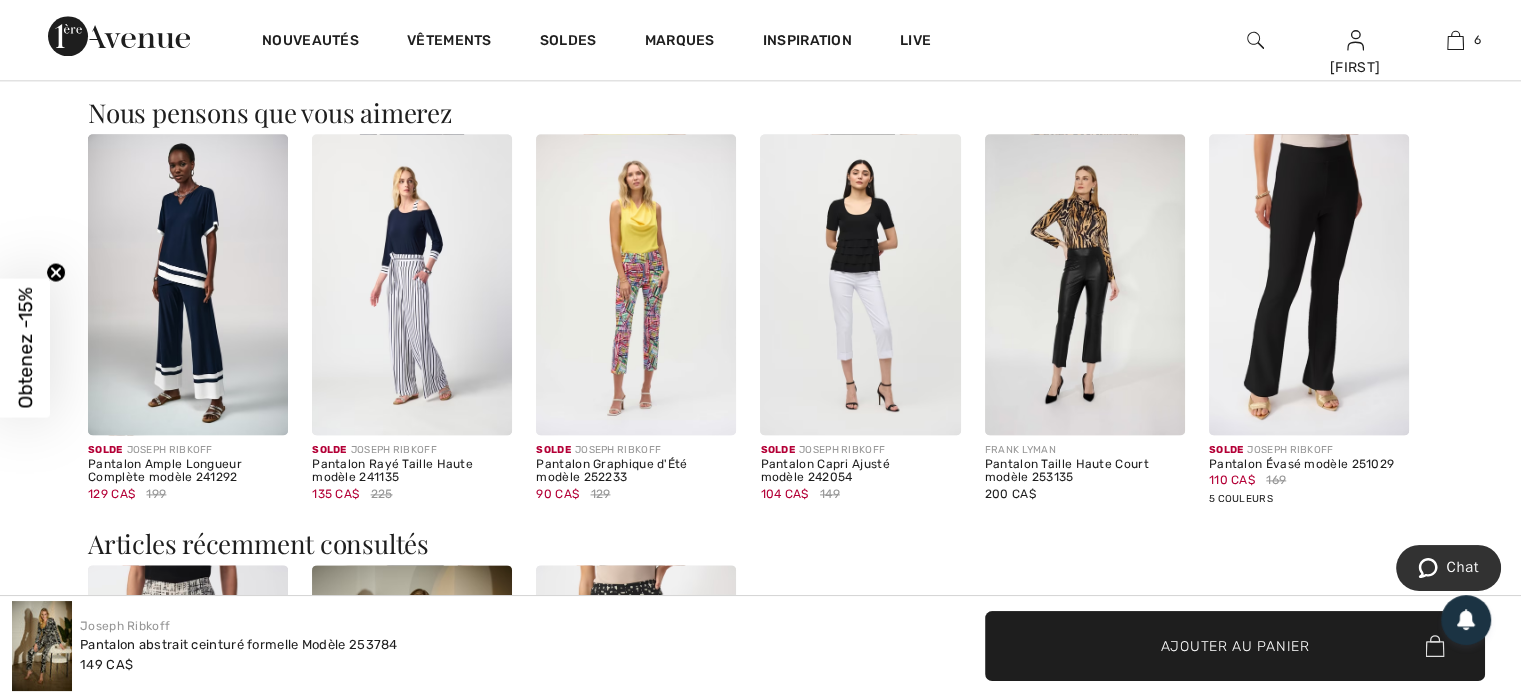 click at bounding box center (860, 284) 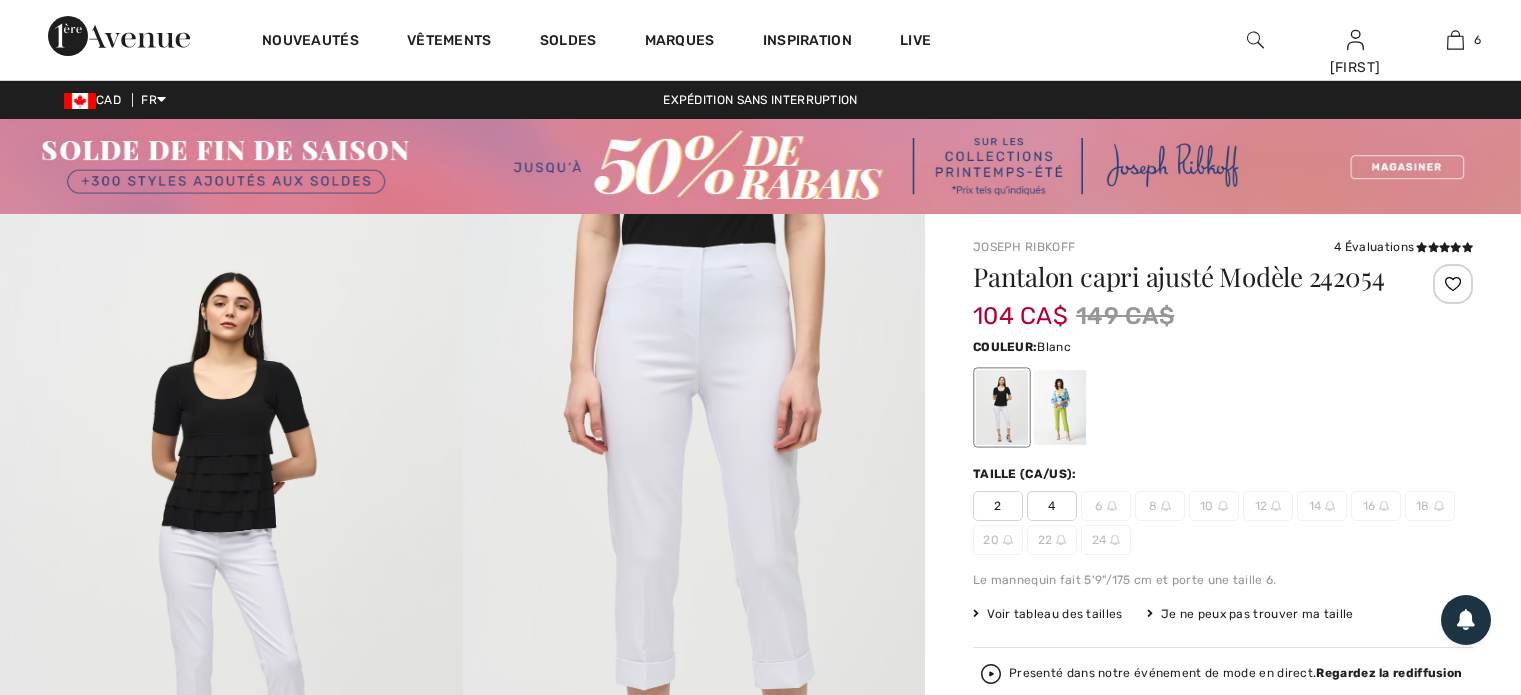 scroll, scrollTop: 0, scrollLeft: 0, axis: both 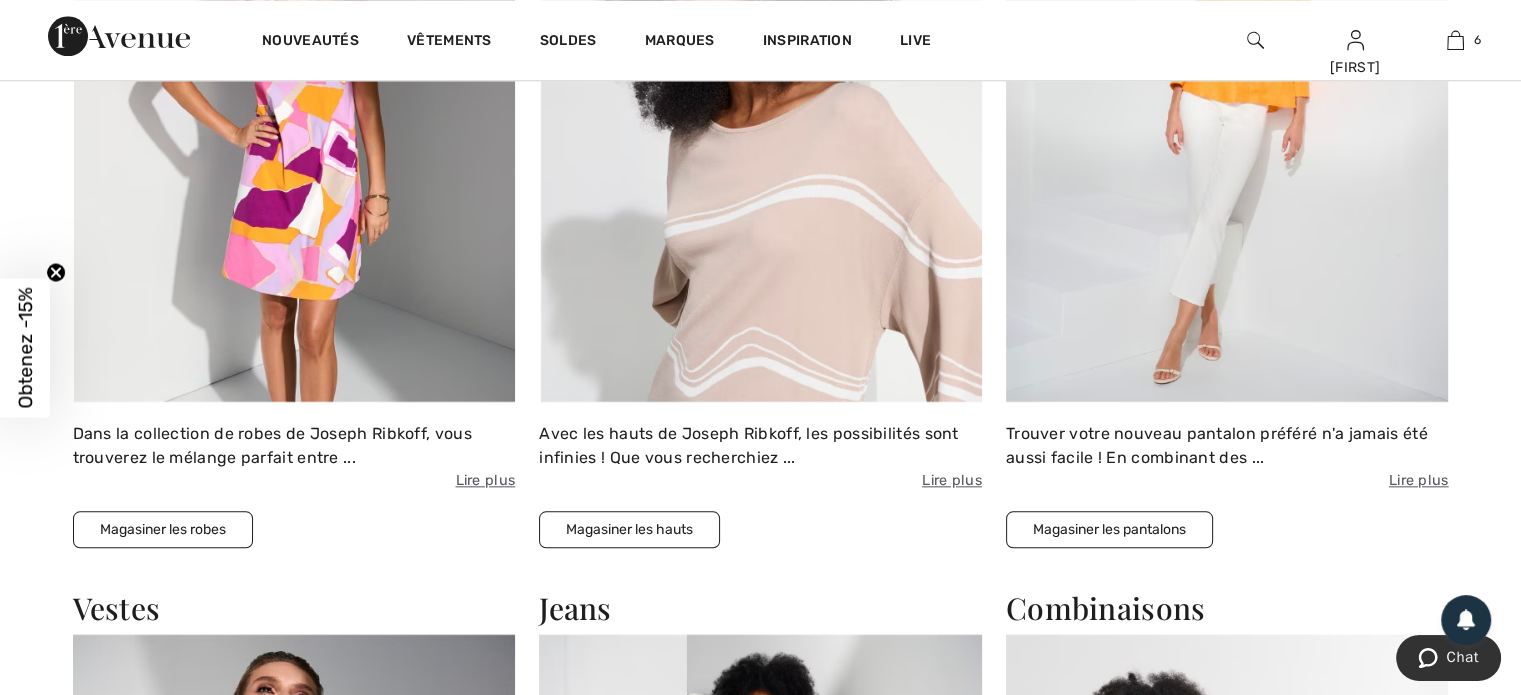click on "Magasiner les pantalons" at bounding box center [1109, 529] 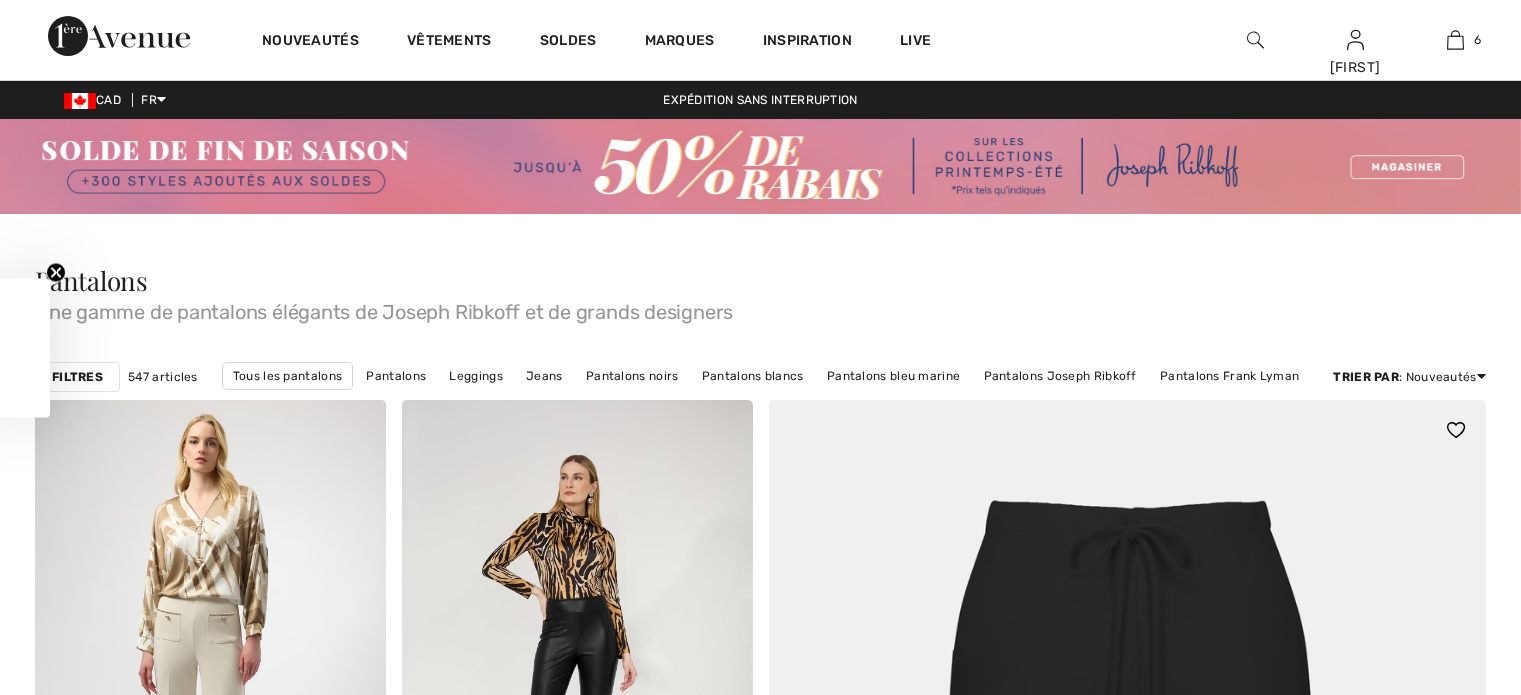 scroll, scrollTop: 0, scrollLeft: 0, axis: both 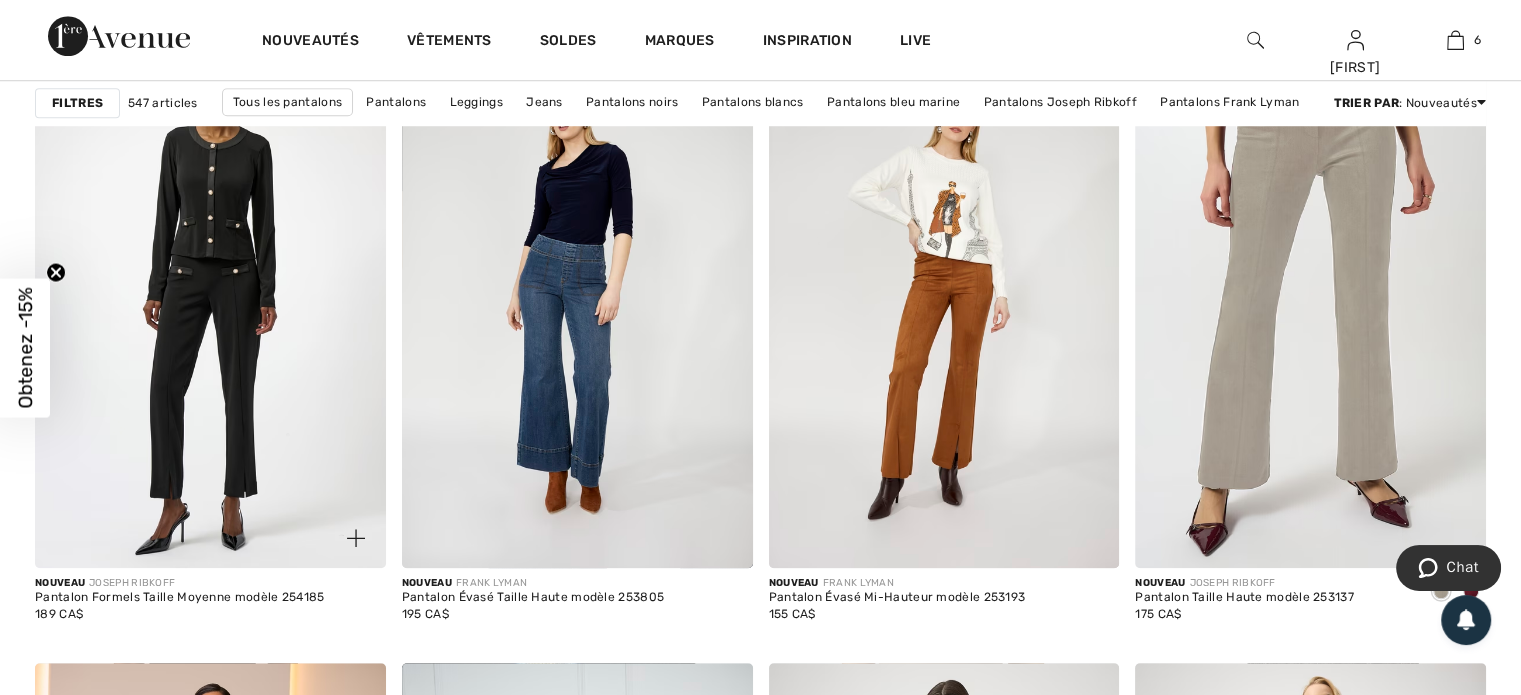click at bounding box center (210, 305) 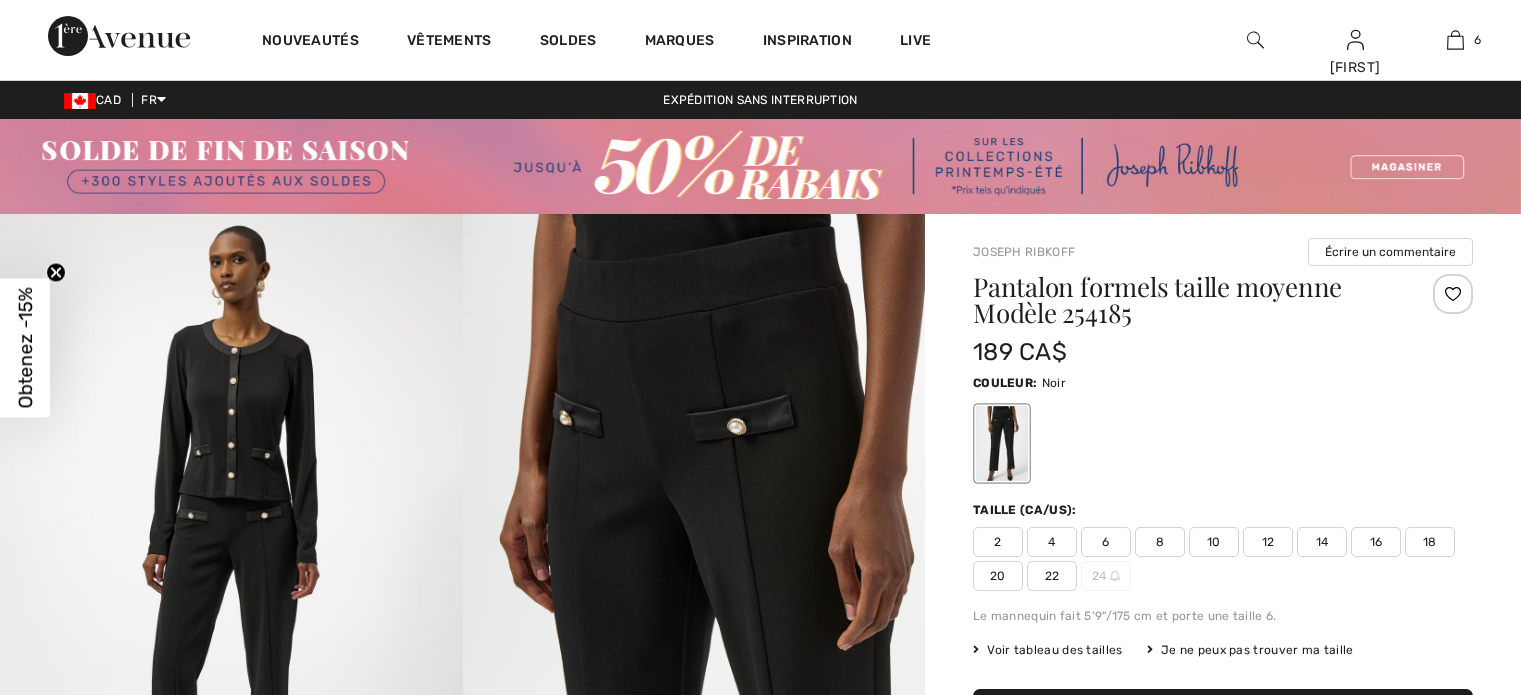 scroll, scrollTop: 300, scrollLeft: 0, axis: vertical 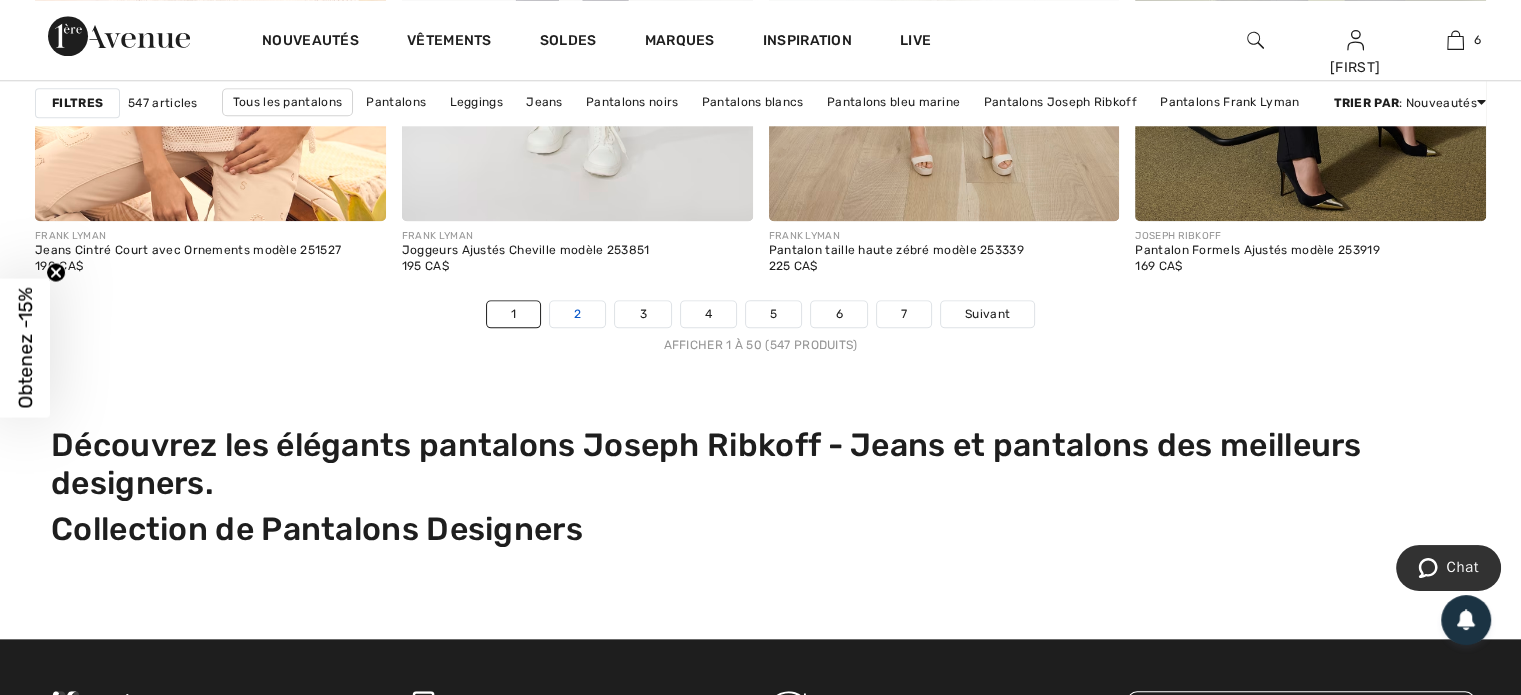 click on "2" at bounding box center [577, 314] 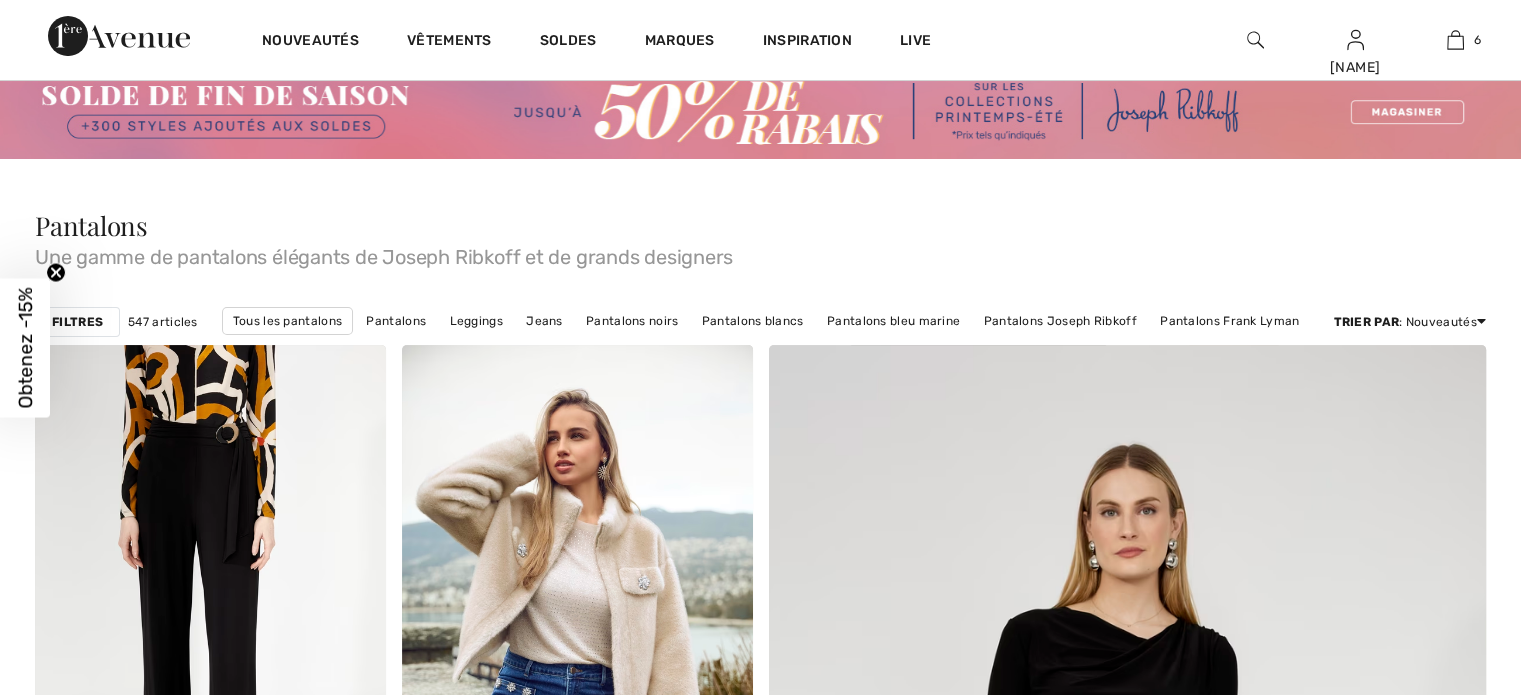 scroll, scrollTop: 263, scrollLeft: 0, axis: vertical 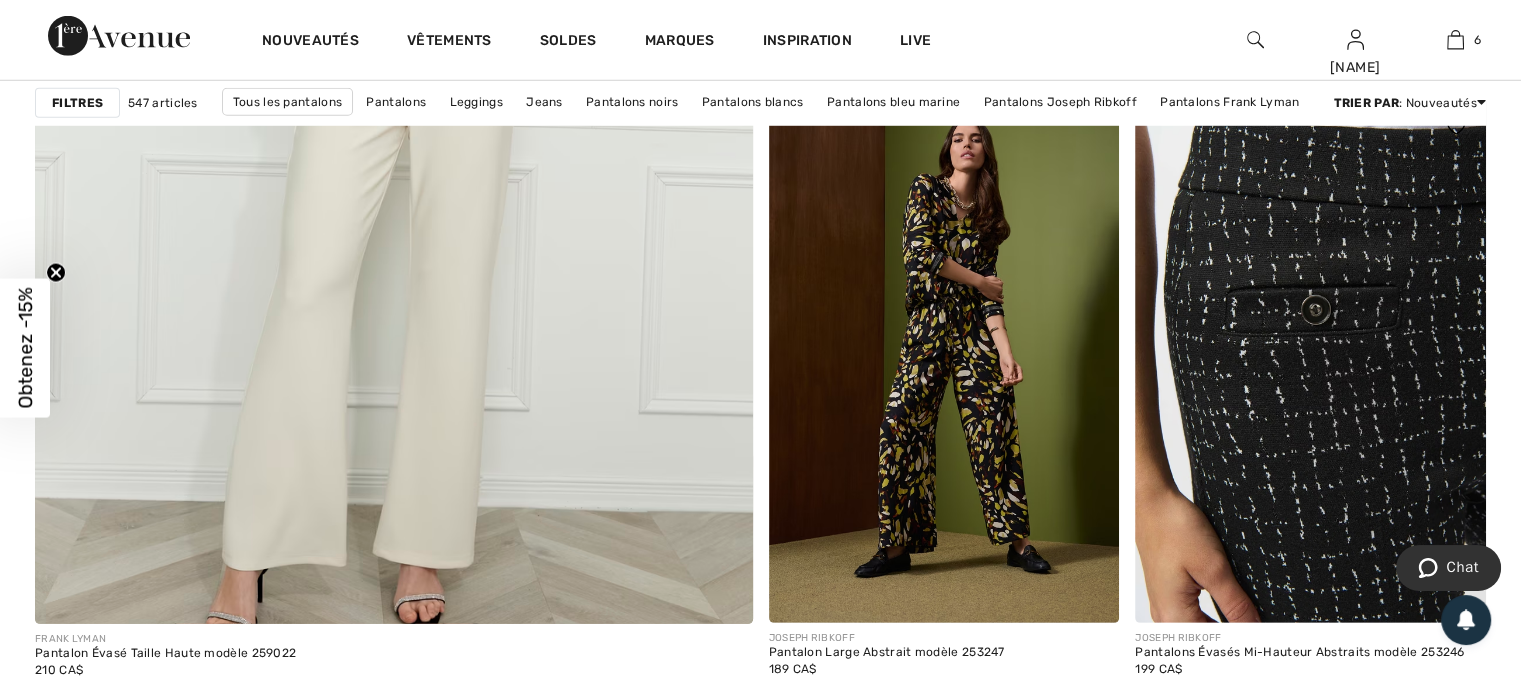 click at bounding box center [1310, 360] 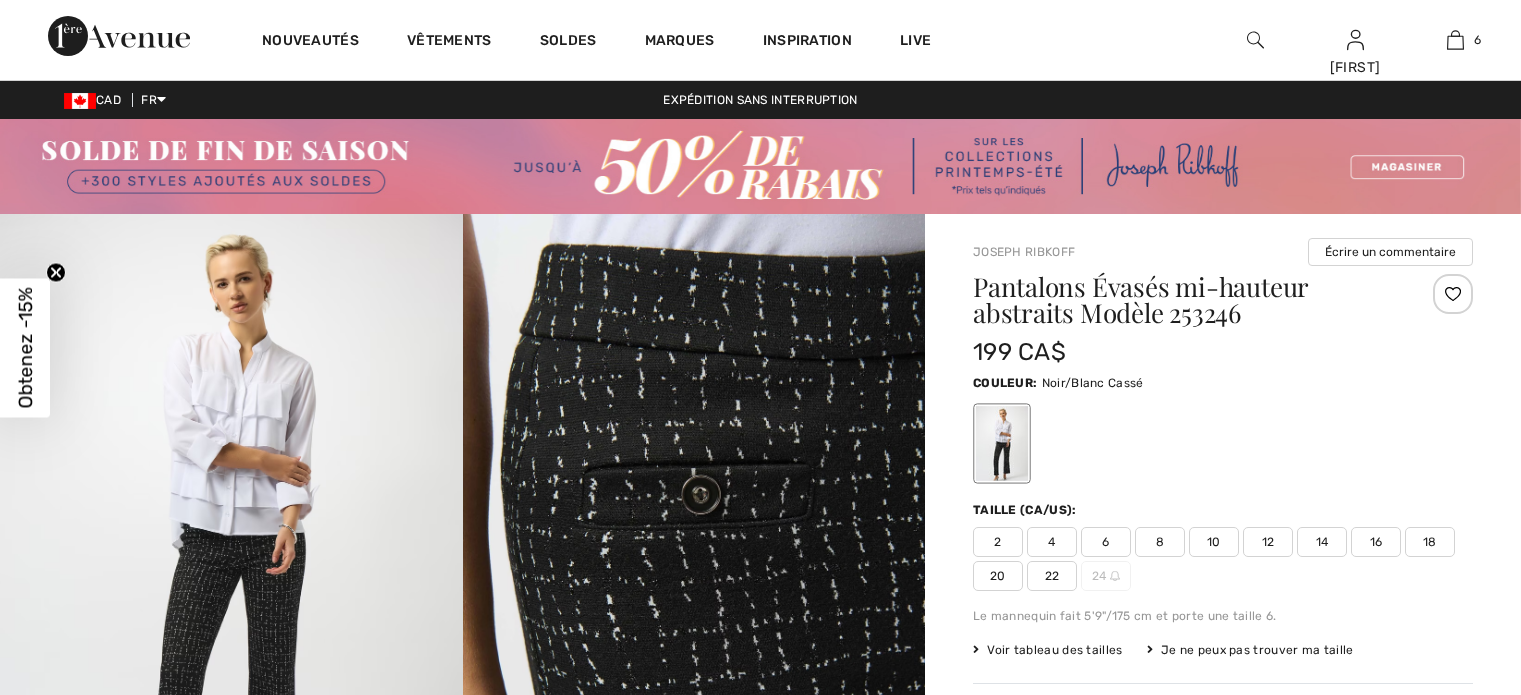 scroll, scrollTop: 251, scrollLeft: 0, axis: vertical 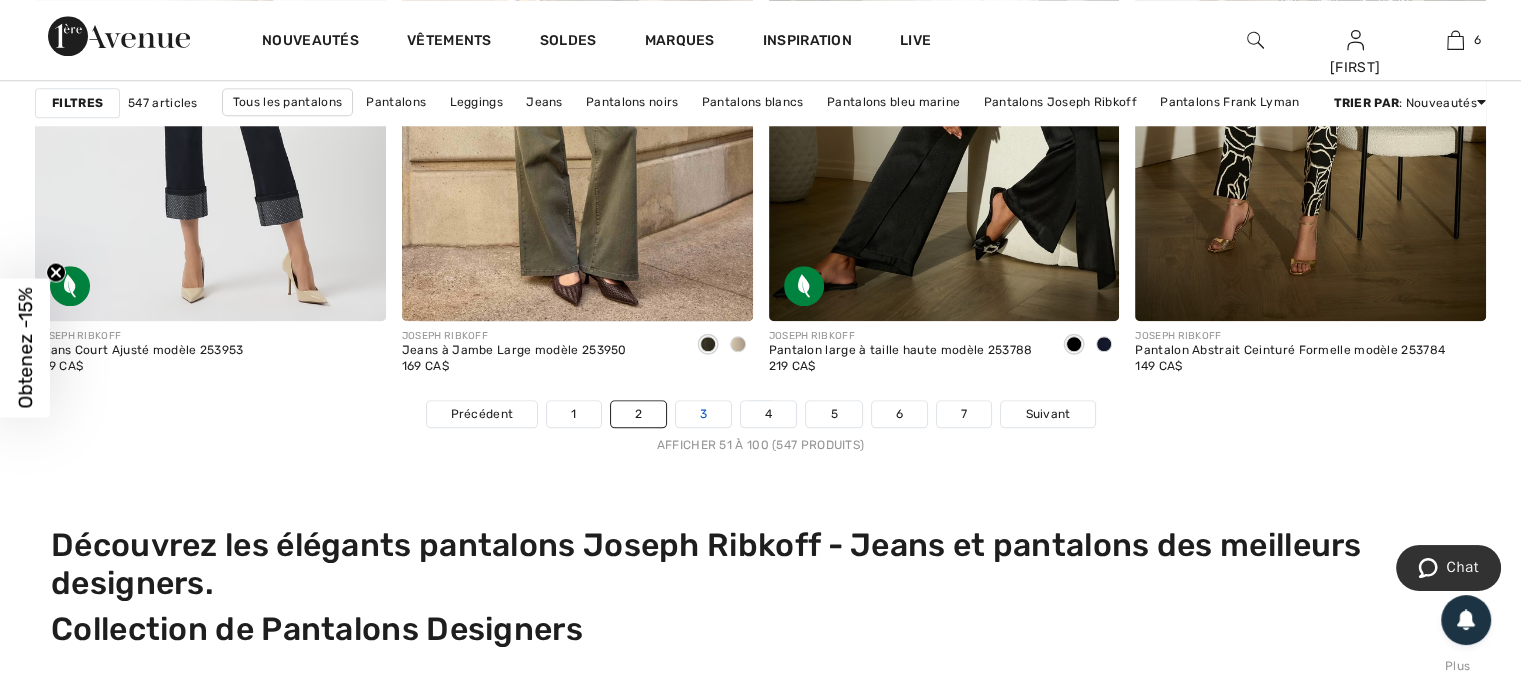 click on "3" at bounding box center [703, 414] 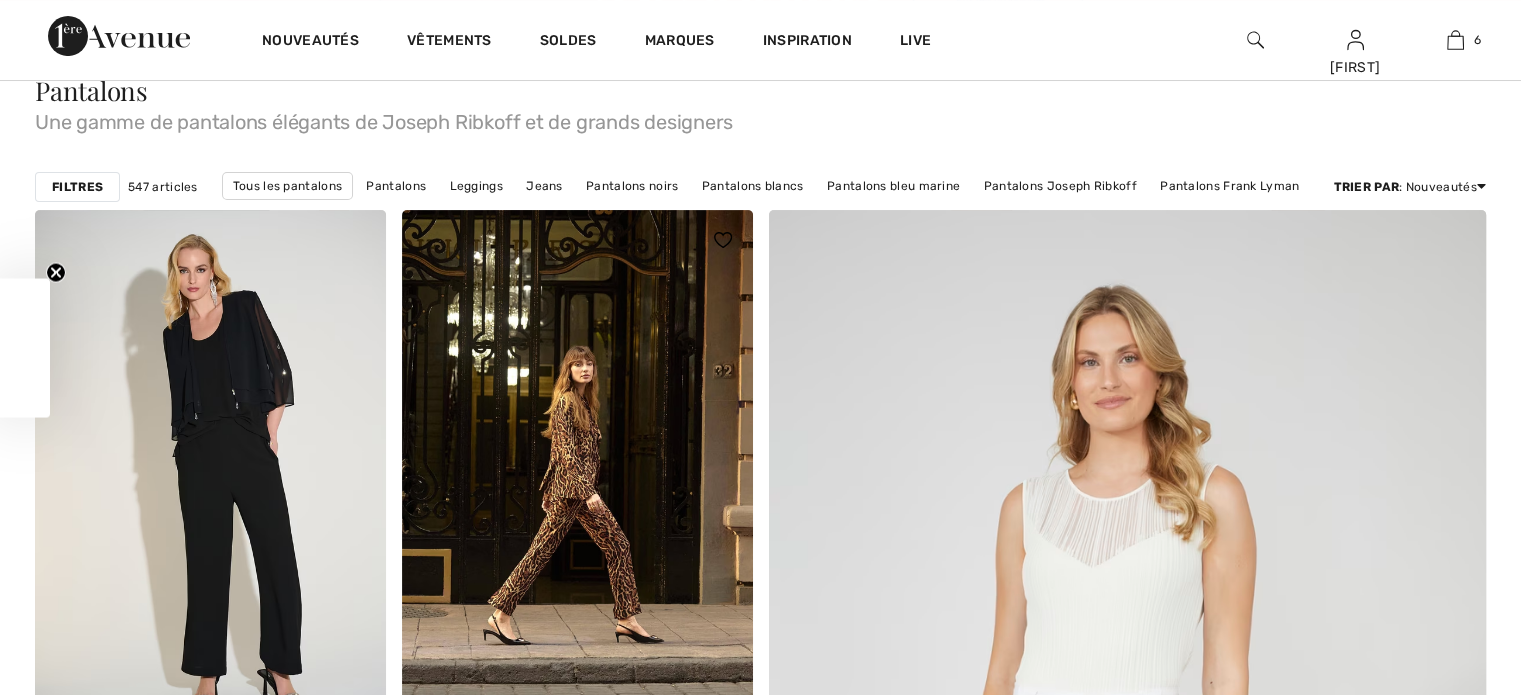scroll, scrollTop: 0, scrollLeft: 0, axis: both 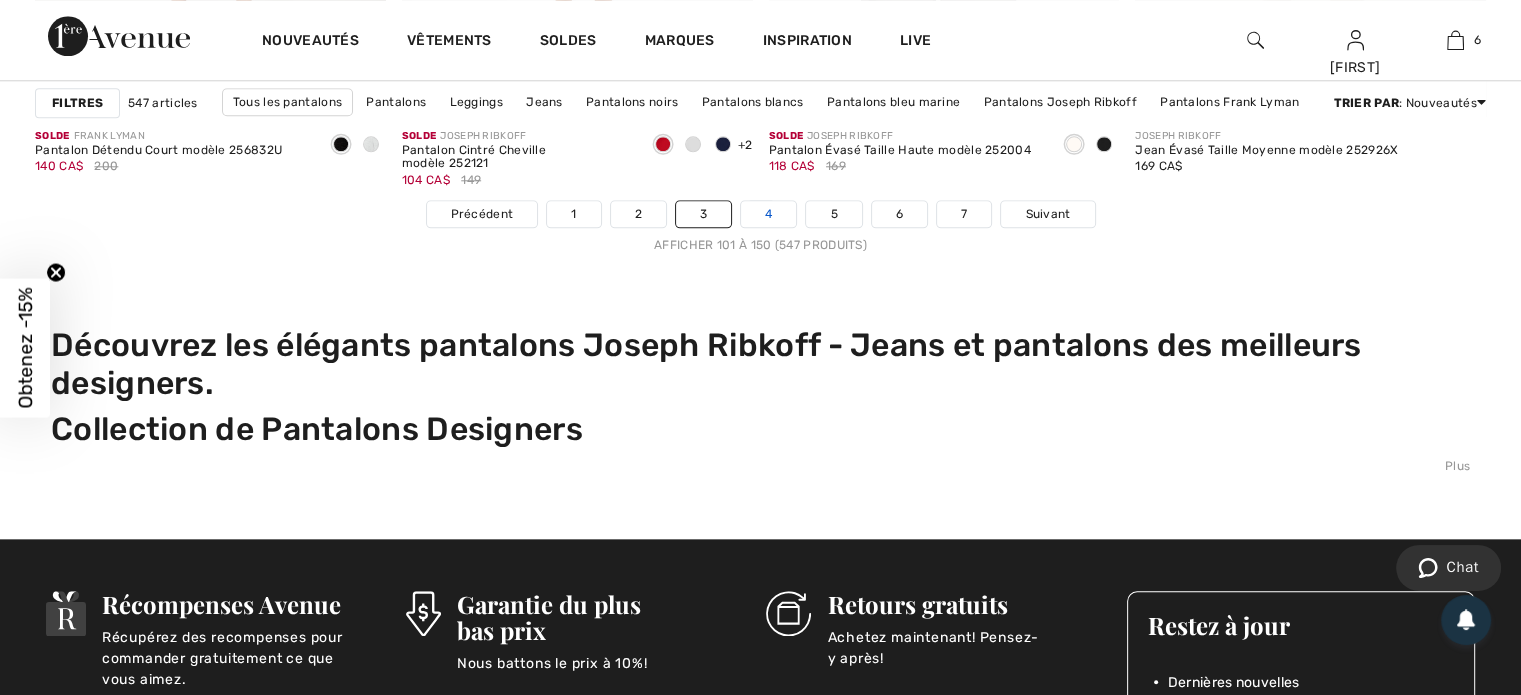click on "4" at bounding box center (768, 214) 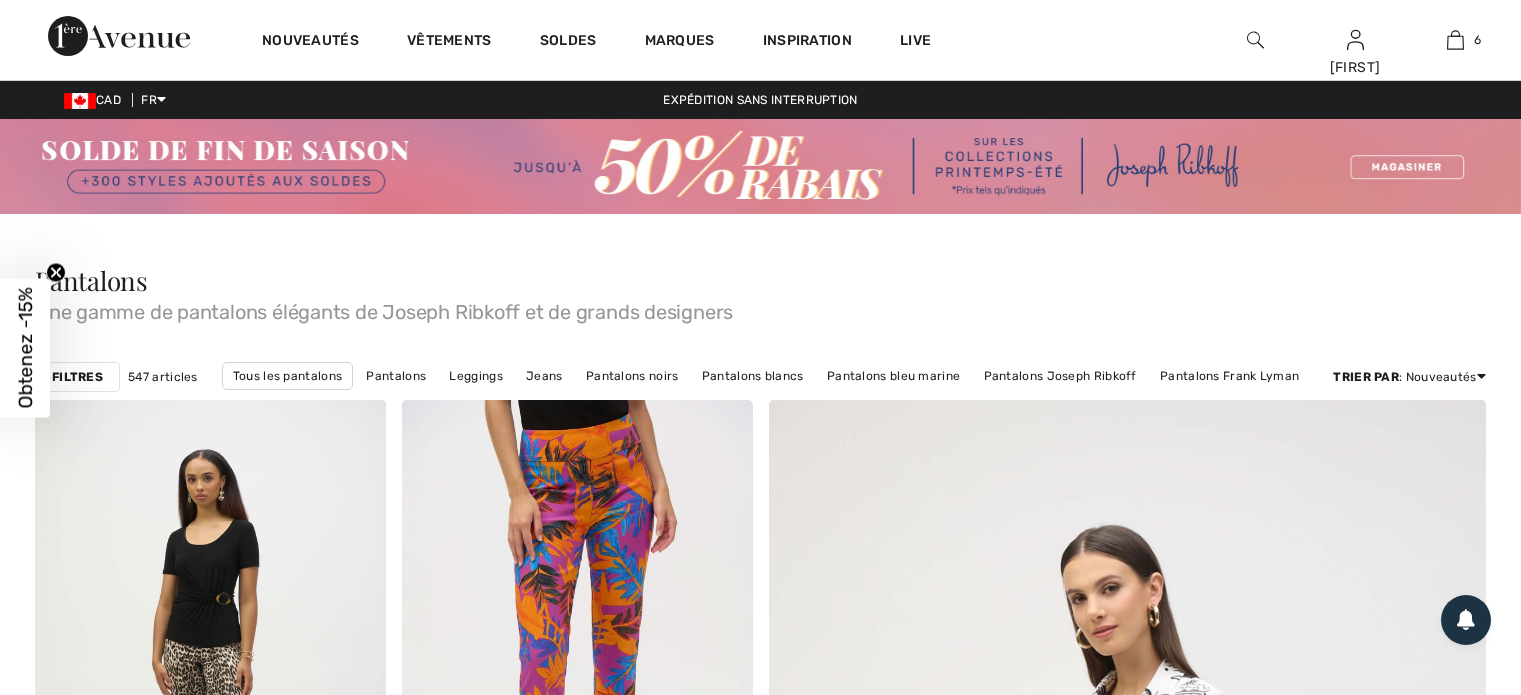 scroll, scrollTop: 400, scrollLeft: 0, axis: vertical 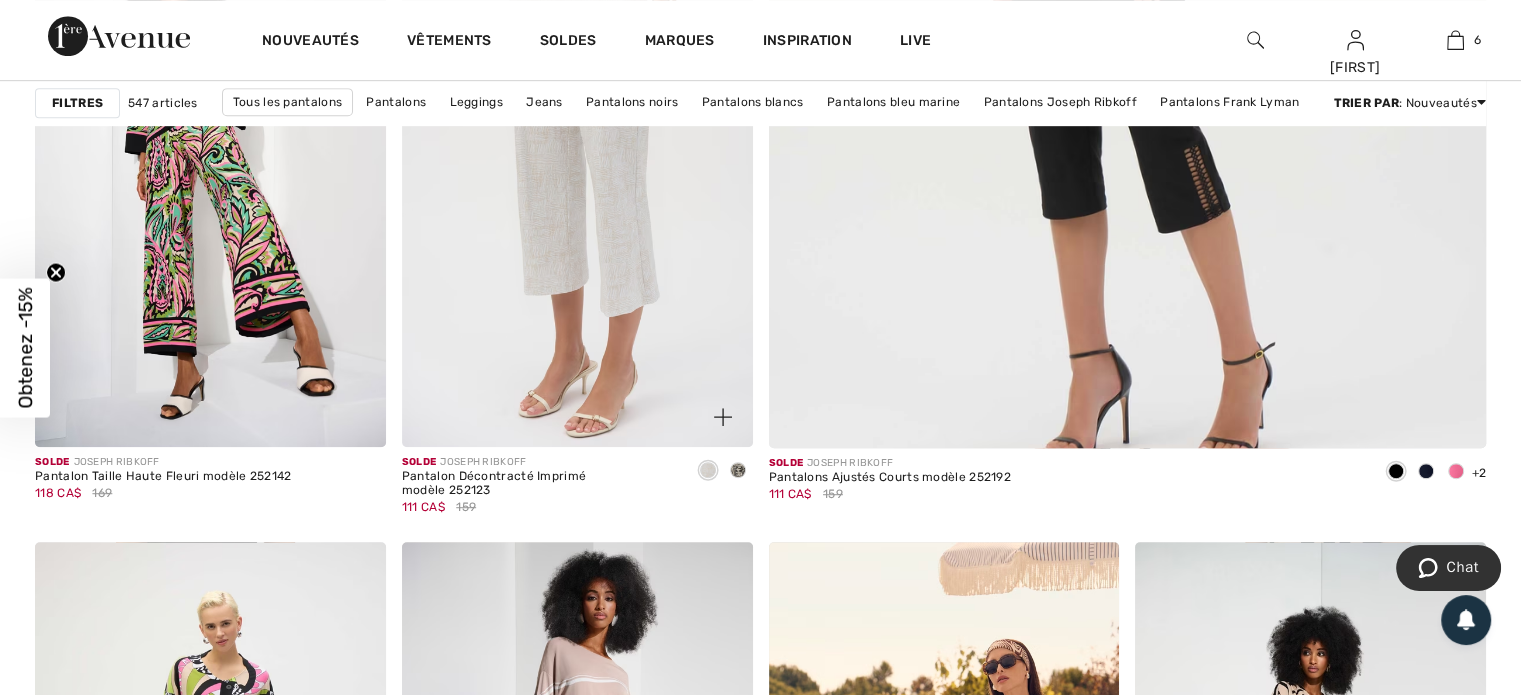 click at bounding box center (577, 184) 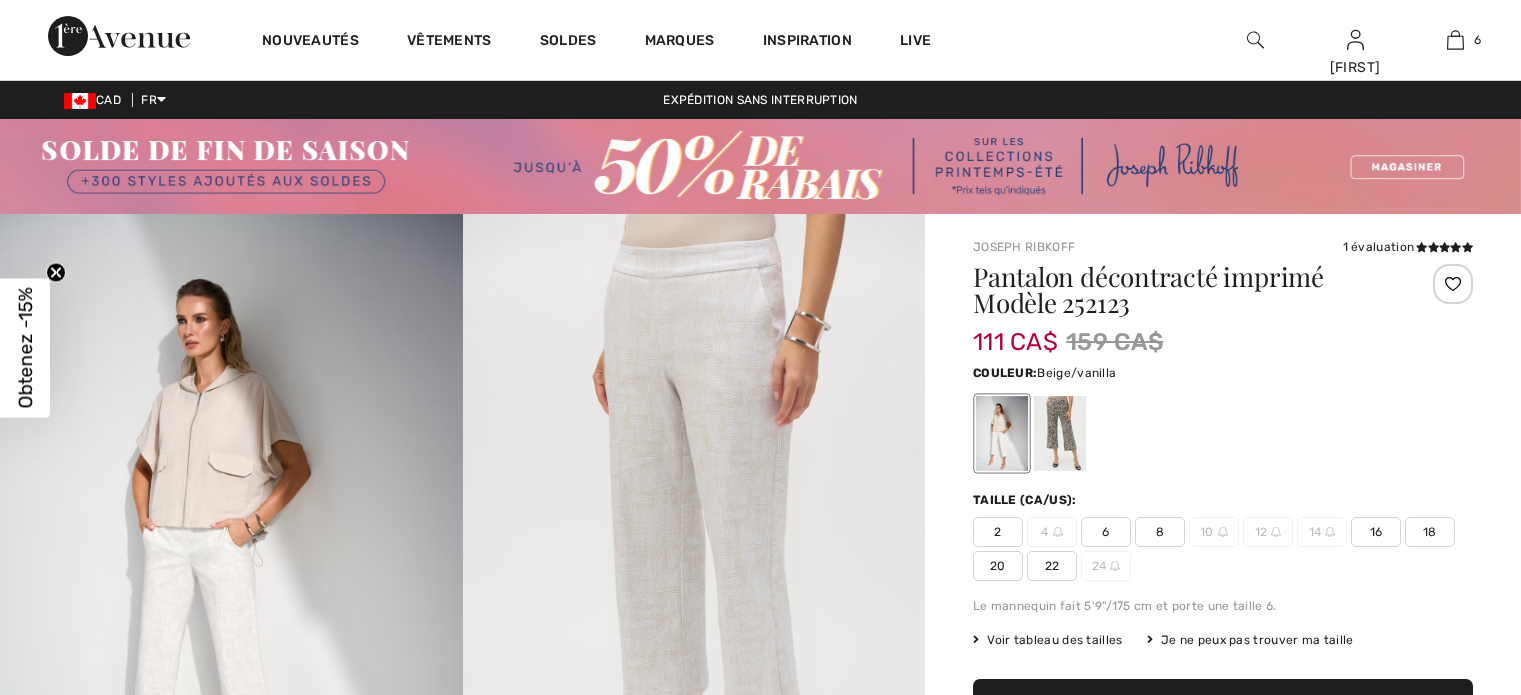 scroll, scrollTop: 0, scrollLeft: 0, axis: both 